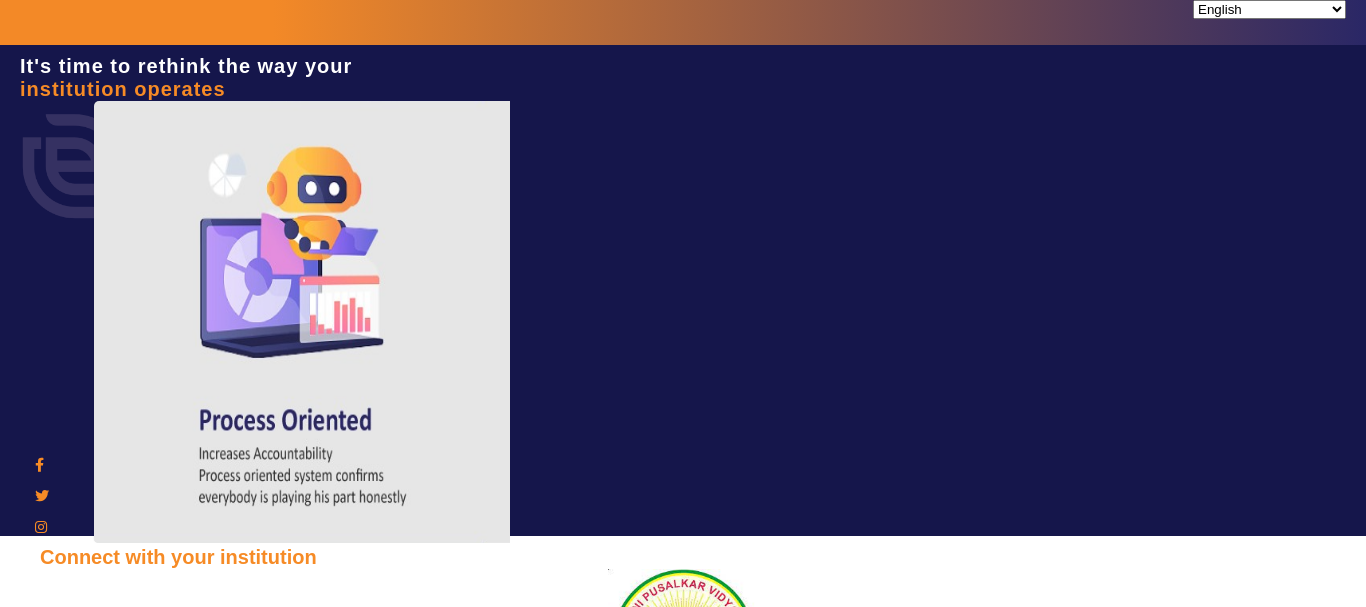 scroll, scrollTop: 0, scrollLeft: 0, axis: both 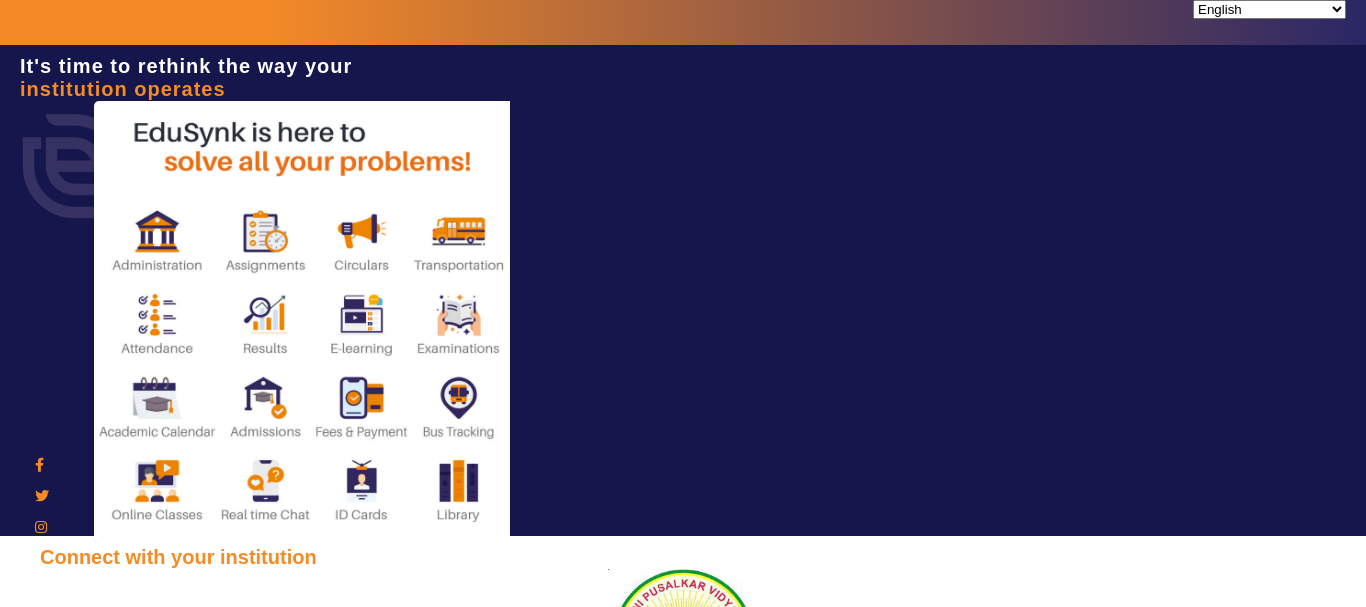 type on "[CREDIT CARD NUMBER]" 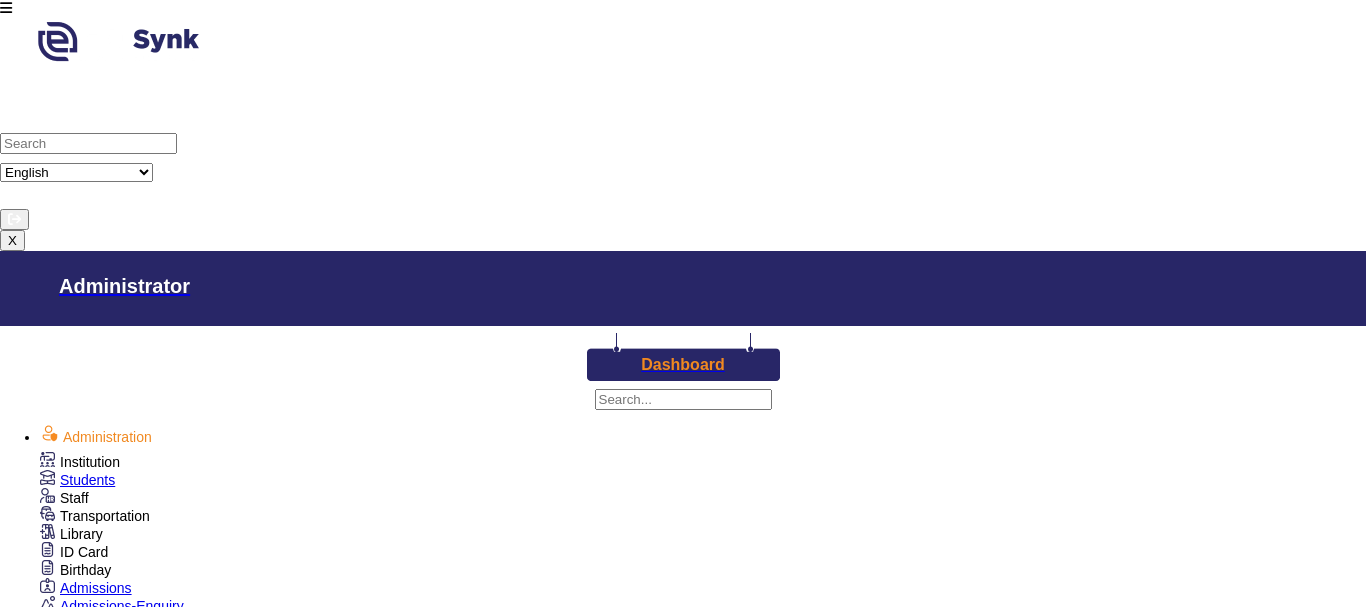 scroll, scrollTop: 800, scrollLeft: 0, axis: vertical 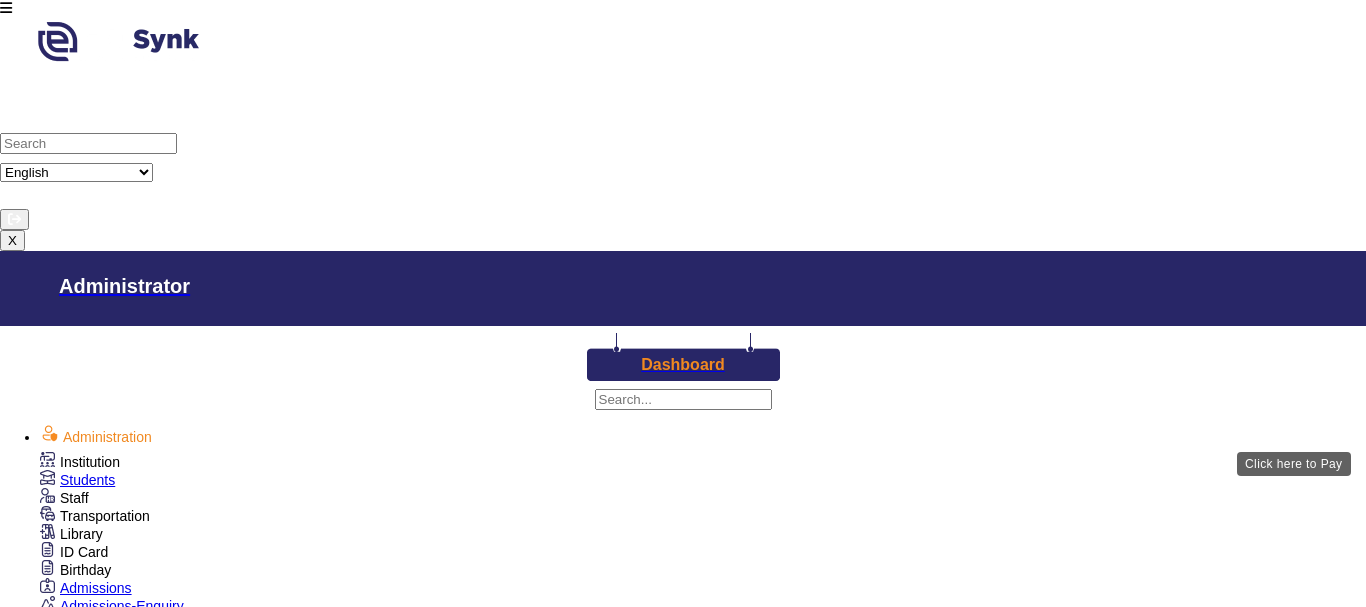 click on "View & Pay" at bounding box center (909, 3459) 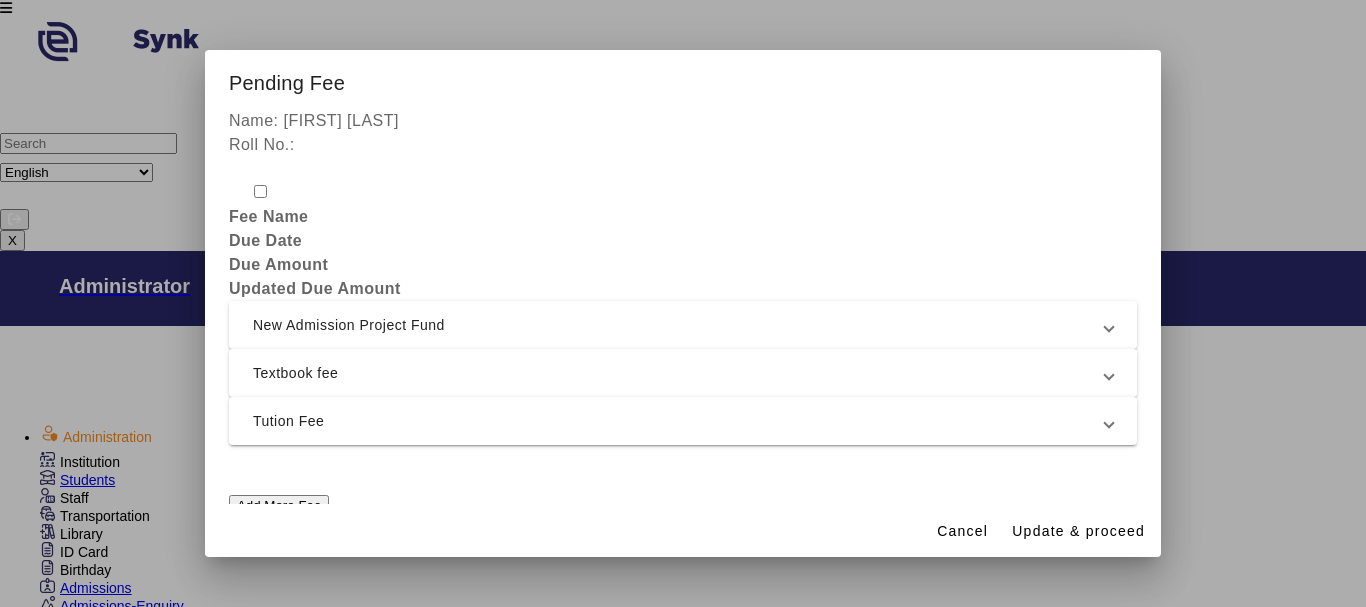 click on "Textbook fee" at bounding box center [679, 373] 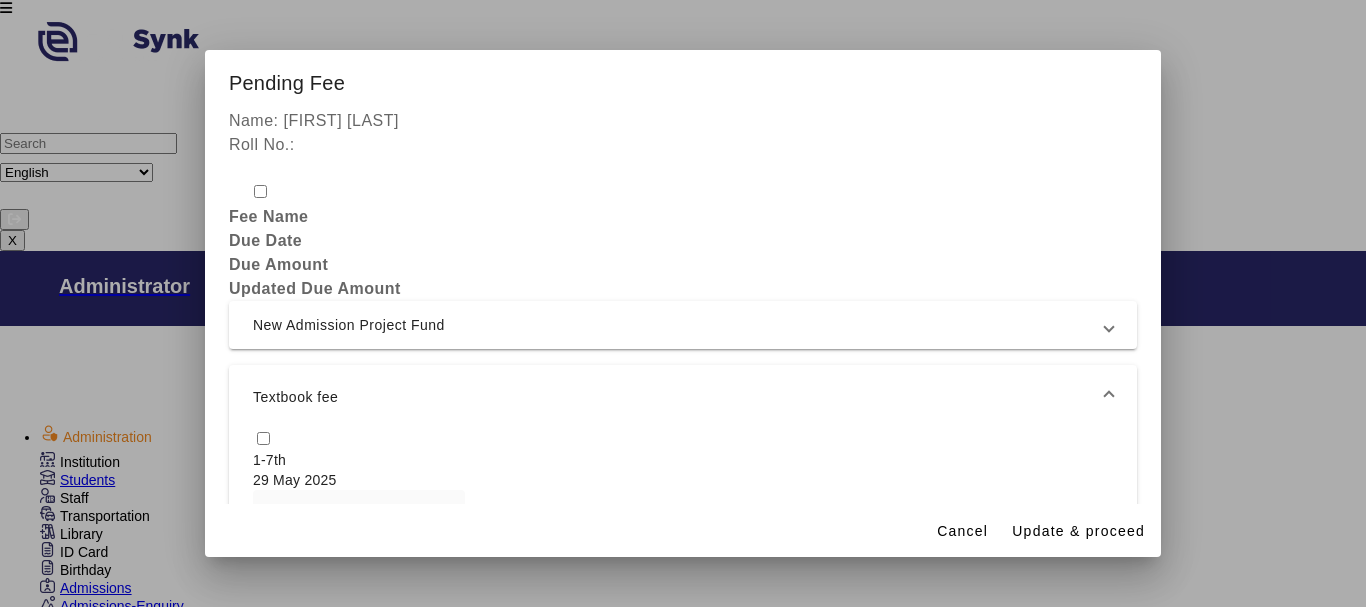 click at bounding box center (263, 438) 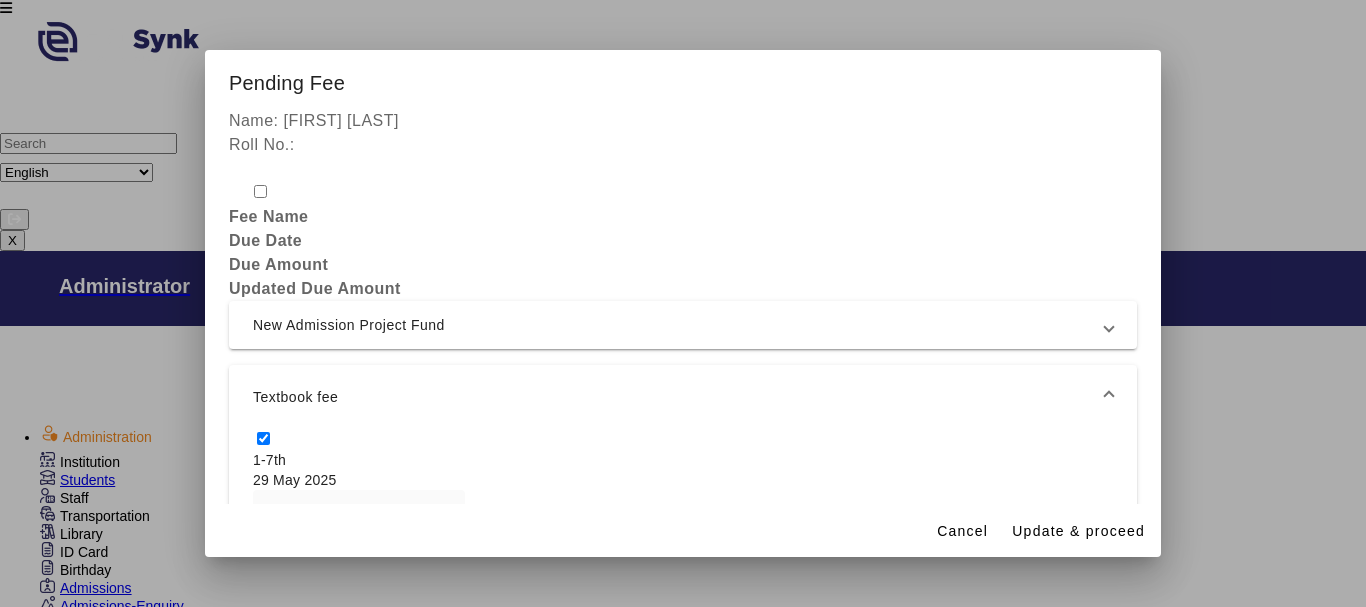 click at bounding box center [263, 438] 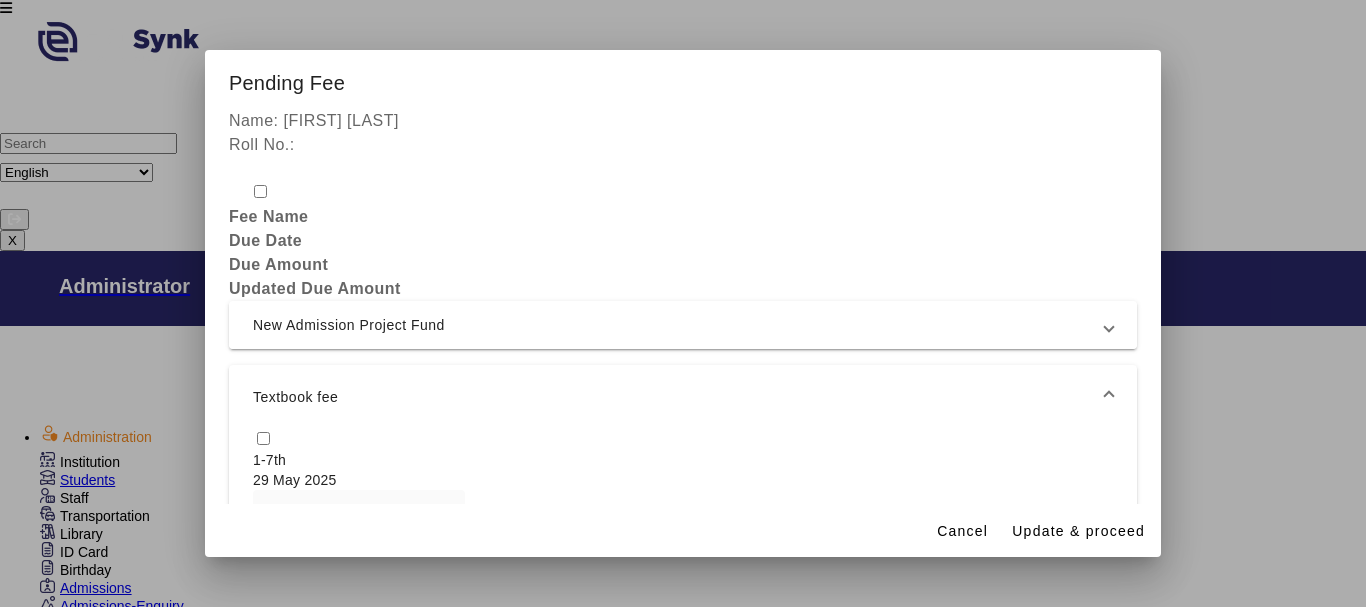 click on "New Admission Project Fund" at bounding box center (679, 325) 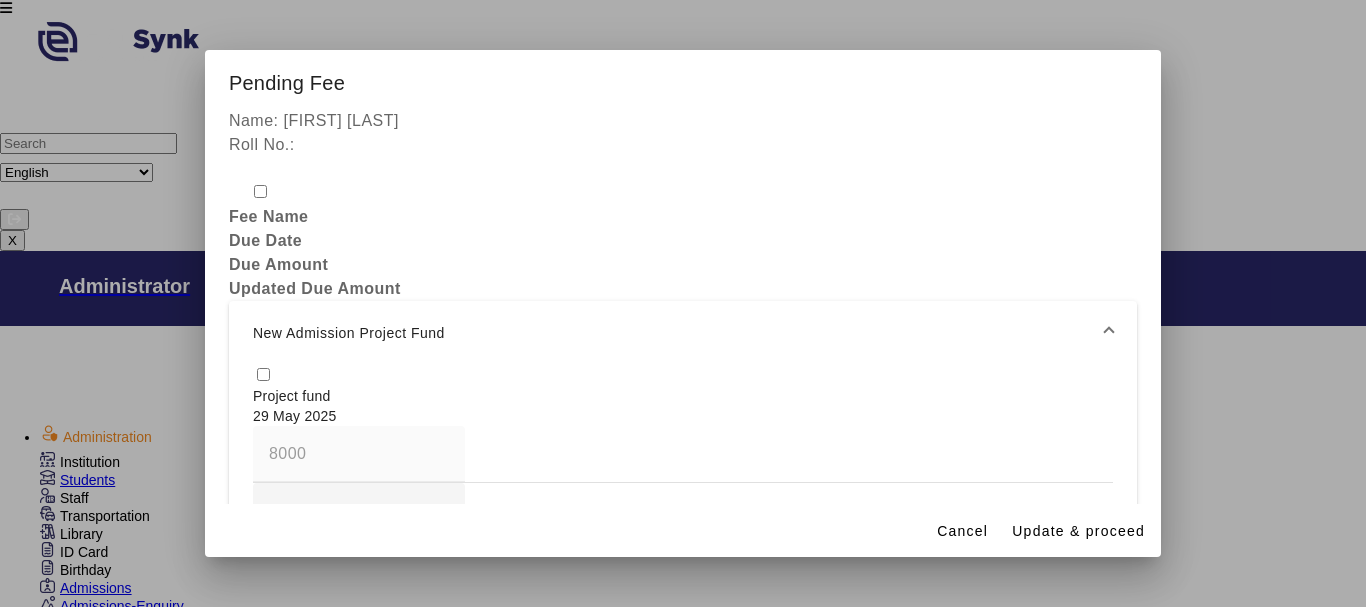 click at bounding box center (263, 374) 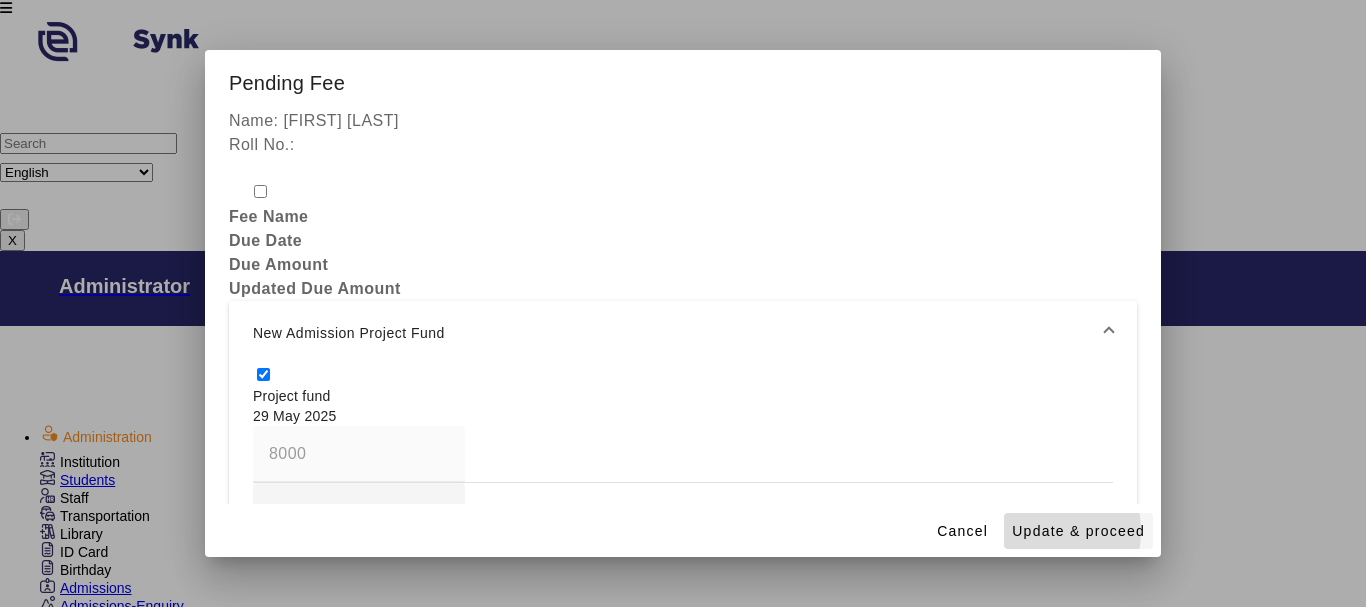 click on "Update & proceed" at bounding box center (1078, 531) 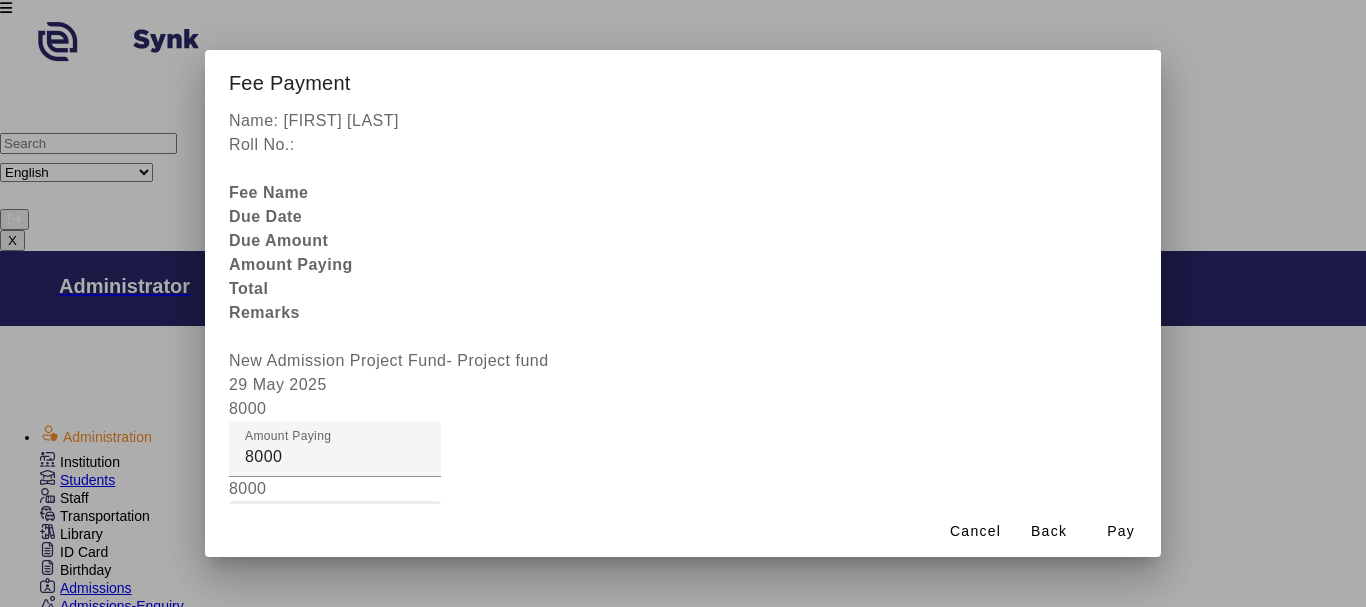 click on "Fee Remarks" at bounding box center [296, 528] 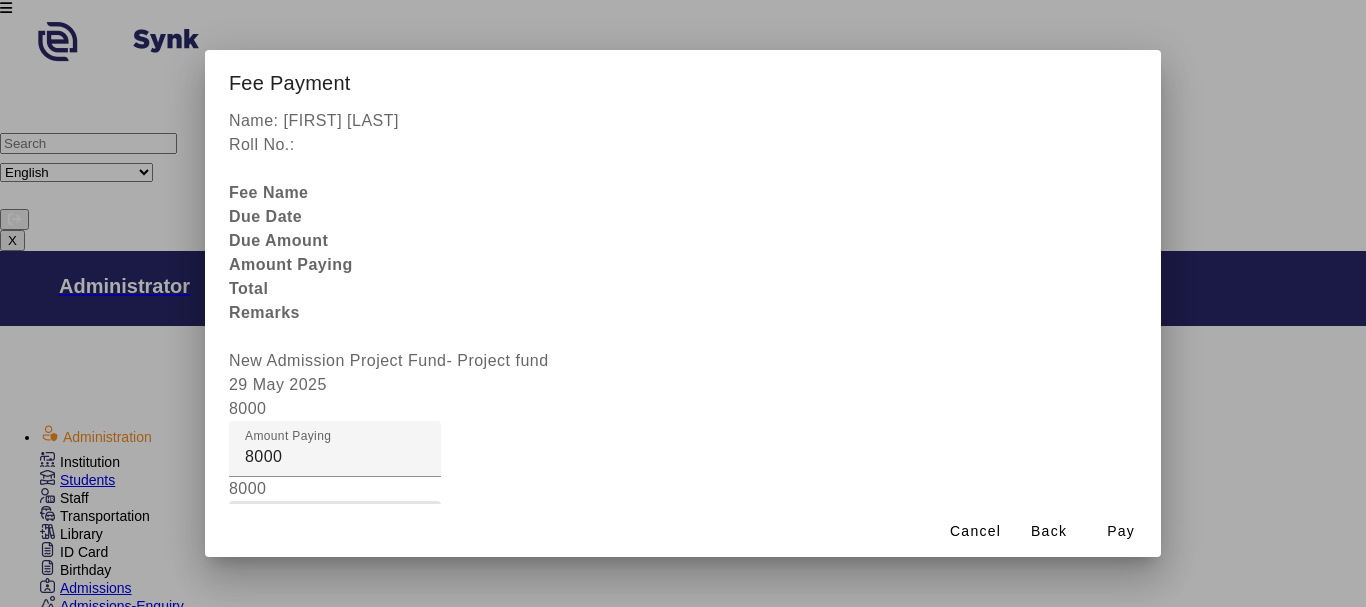 type on "Fees clear" 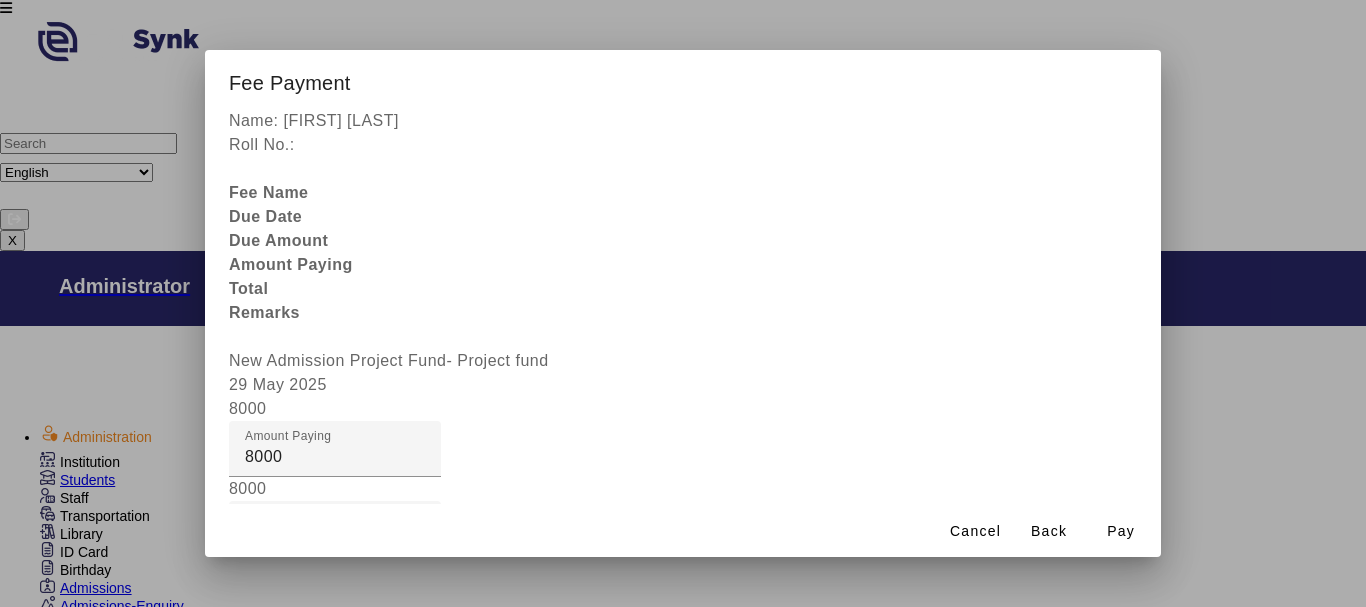 click at bounding box center (335, 609) 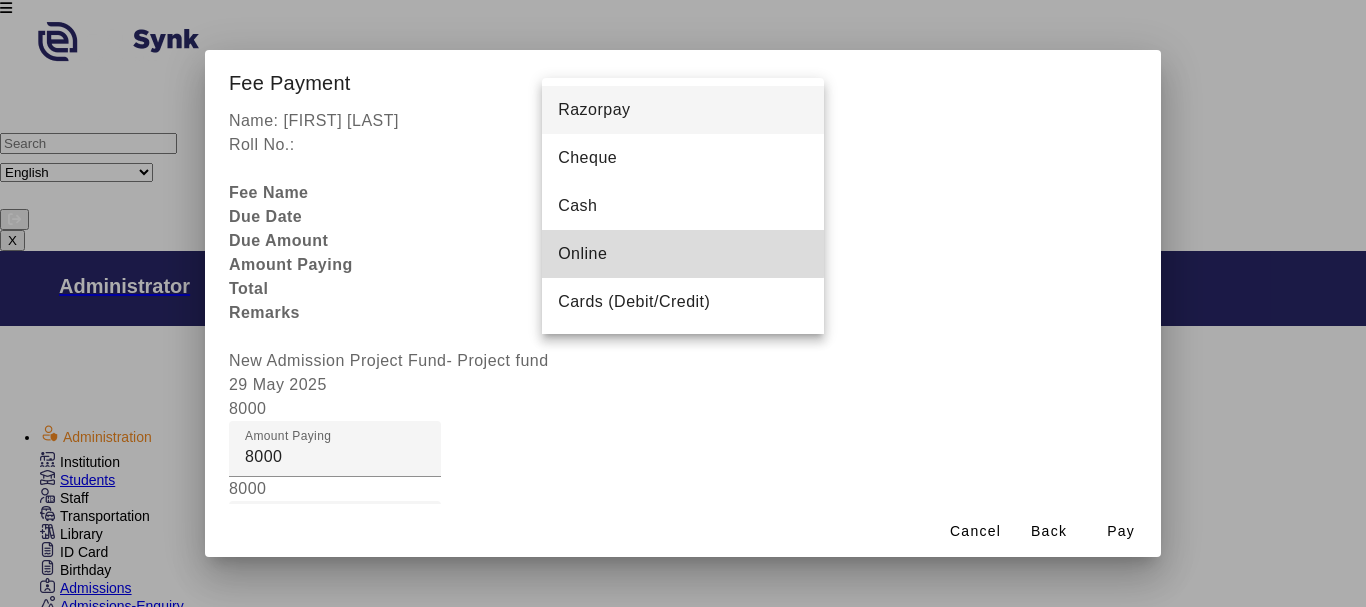 click on "Online" at bounding box center [683, 254] 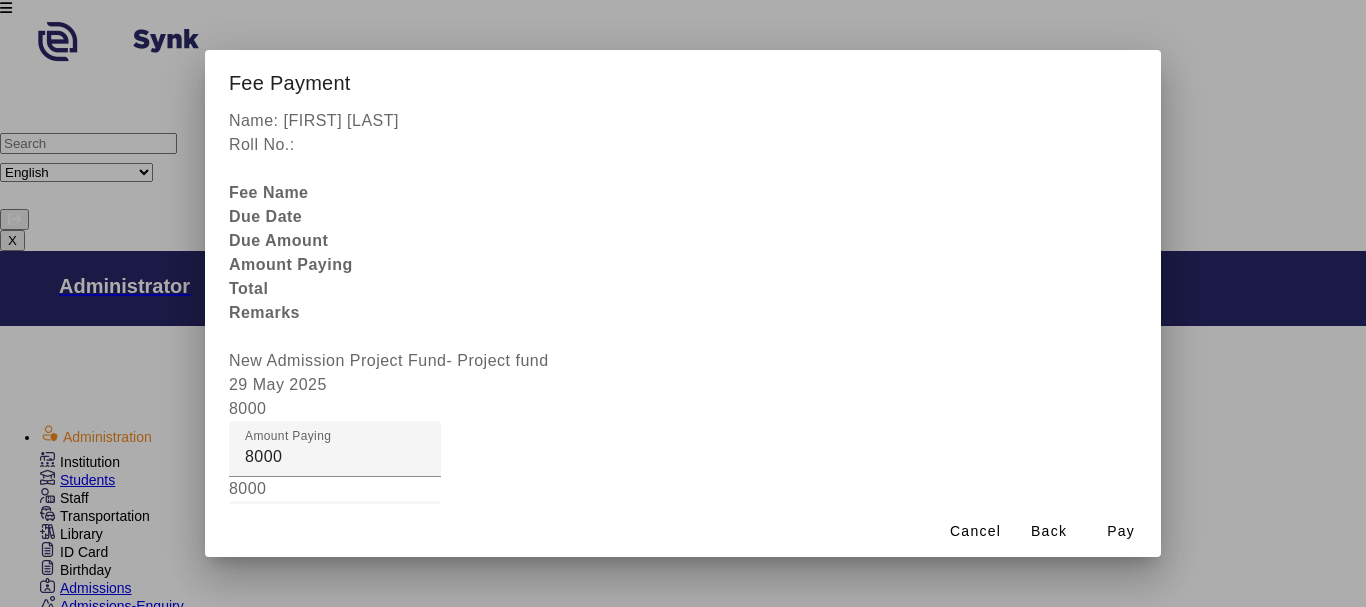 click at bounding box center [449, 945] 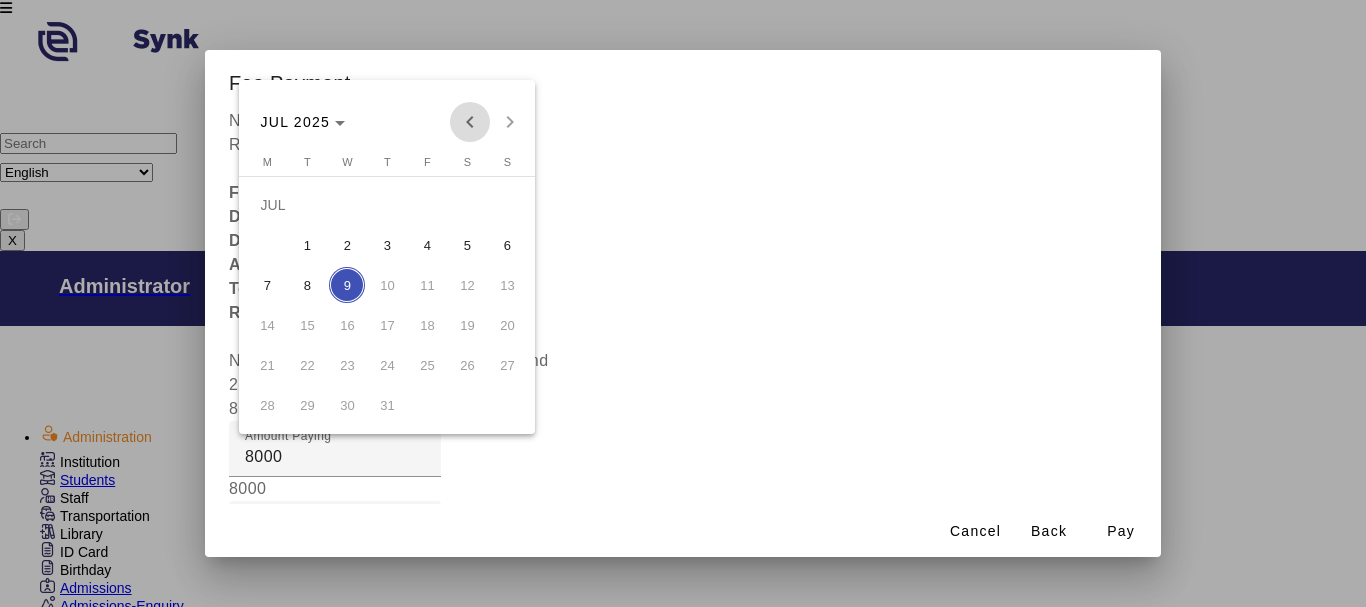 click at bounding box center (470, 122) 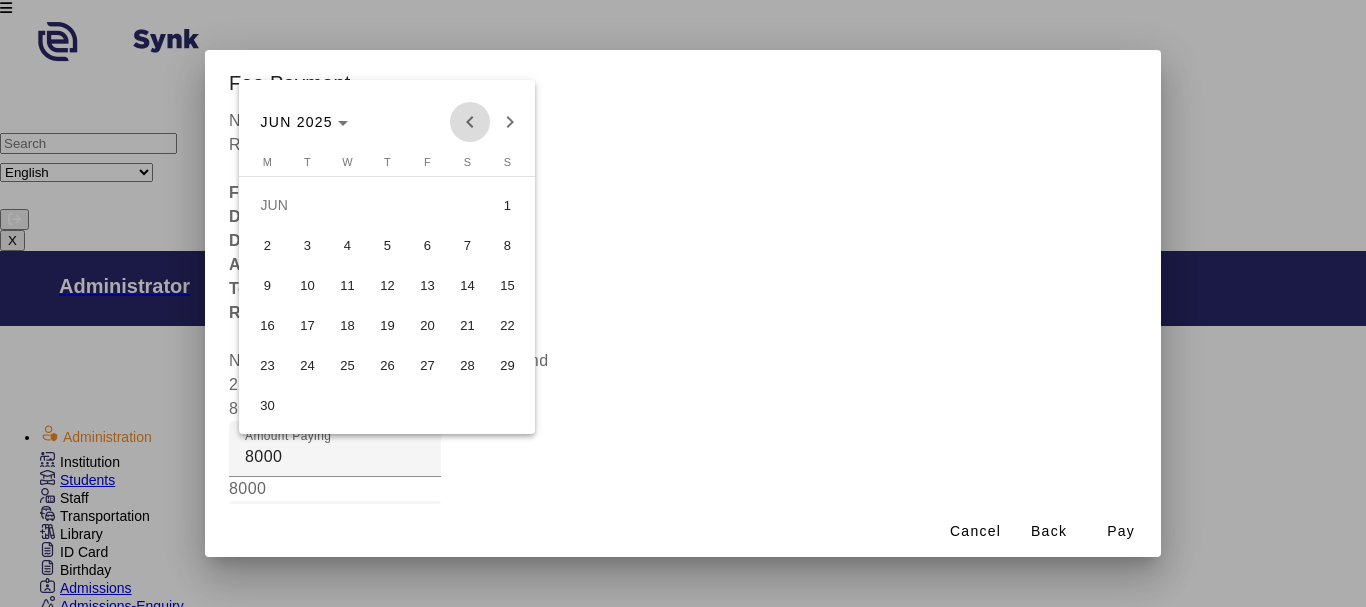 click at bounding box center [470, 122] 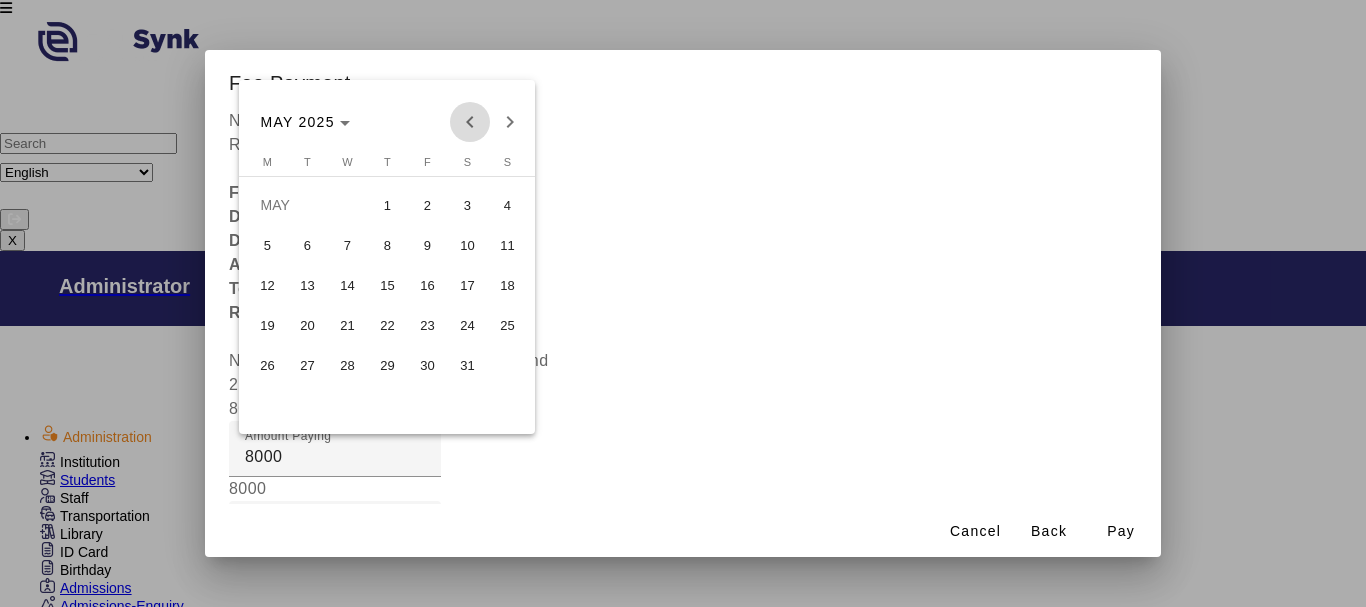 click at bounding box center (470, 122) 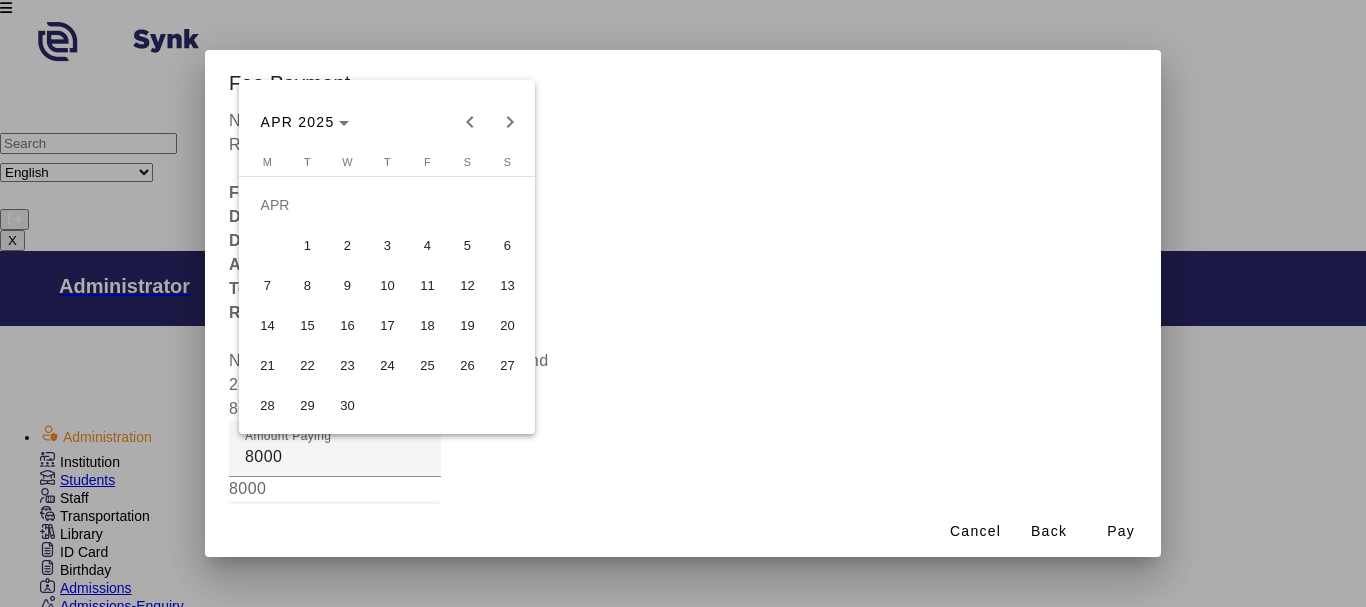 click on "2" at bounding box center (347, 245) 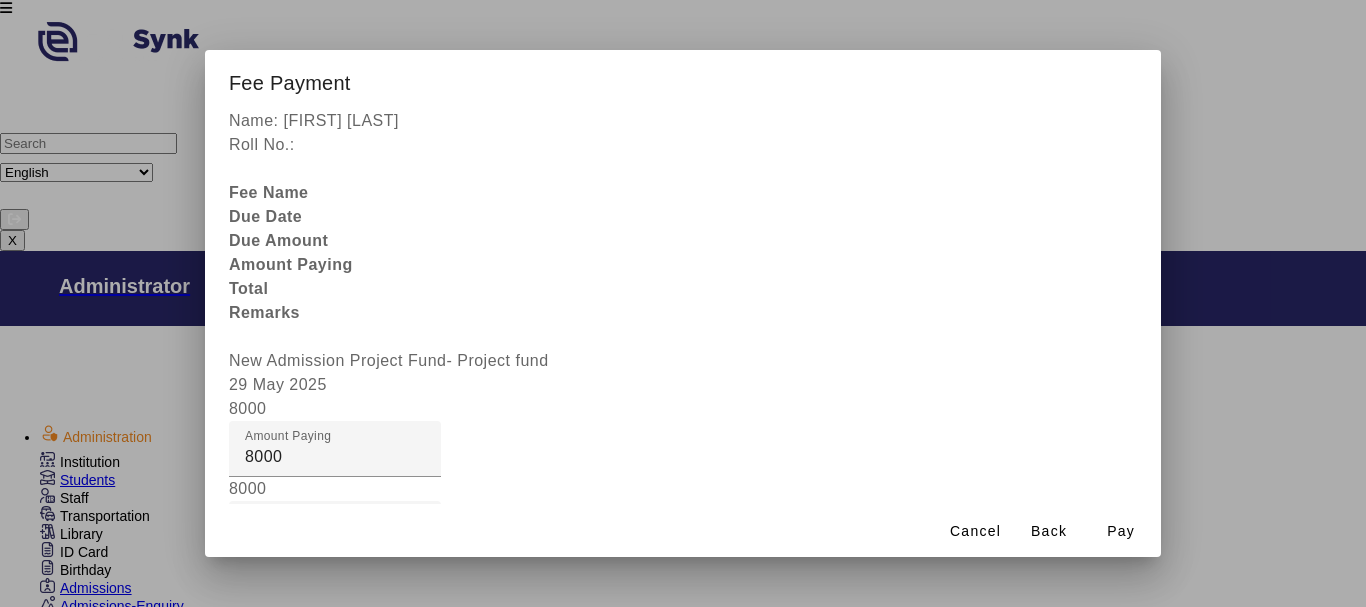click on "Remarks" at bounding box center (335, 841) 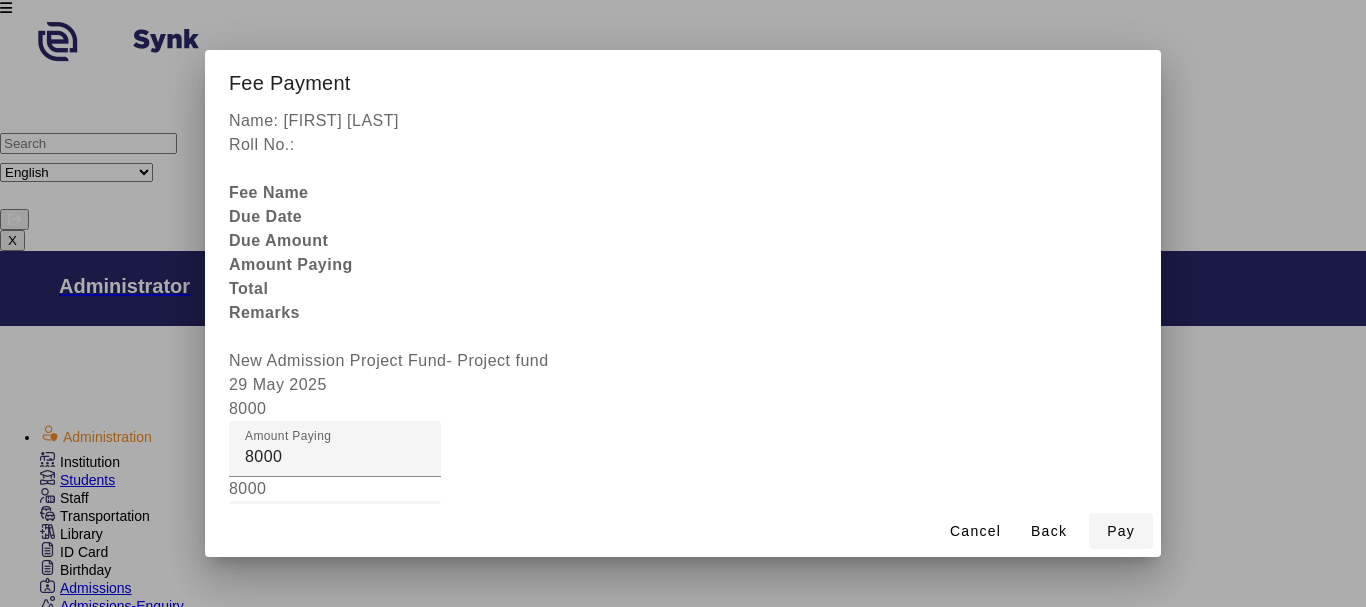 type on "[PHONE]" 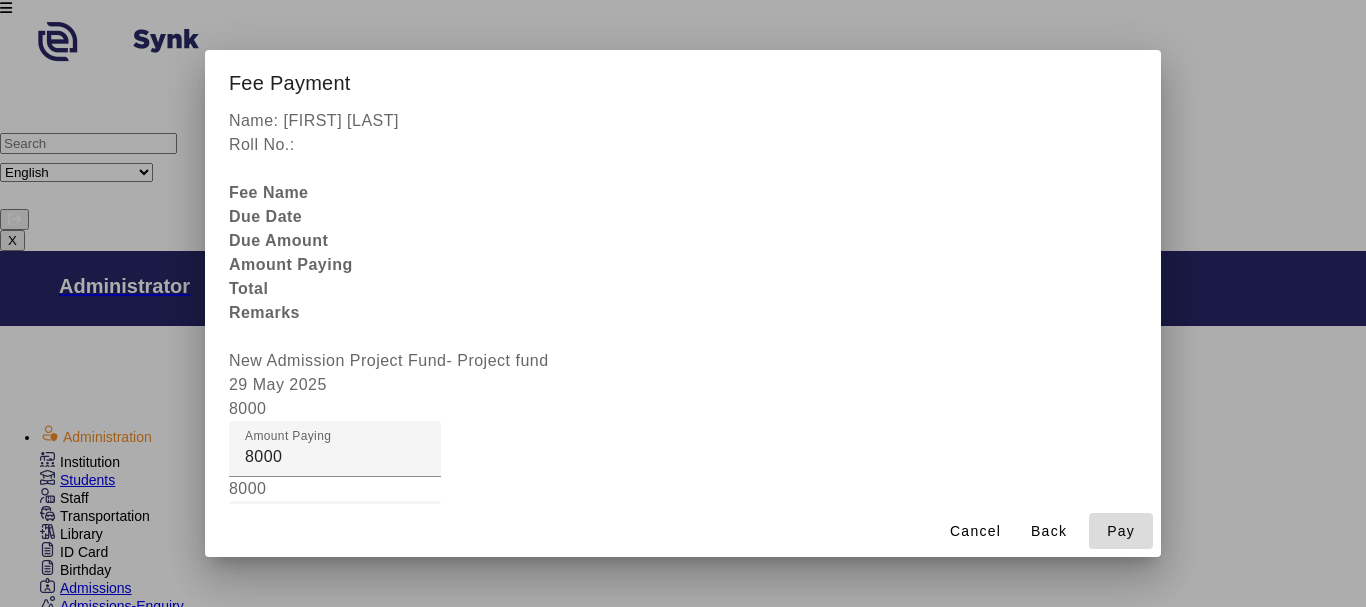click on "Pay" at bounding box center (1121, 531) 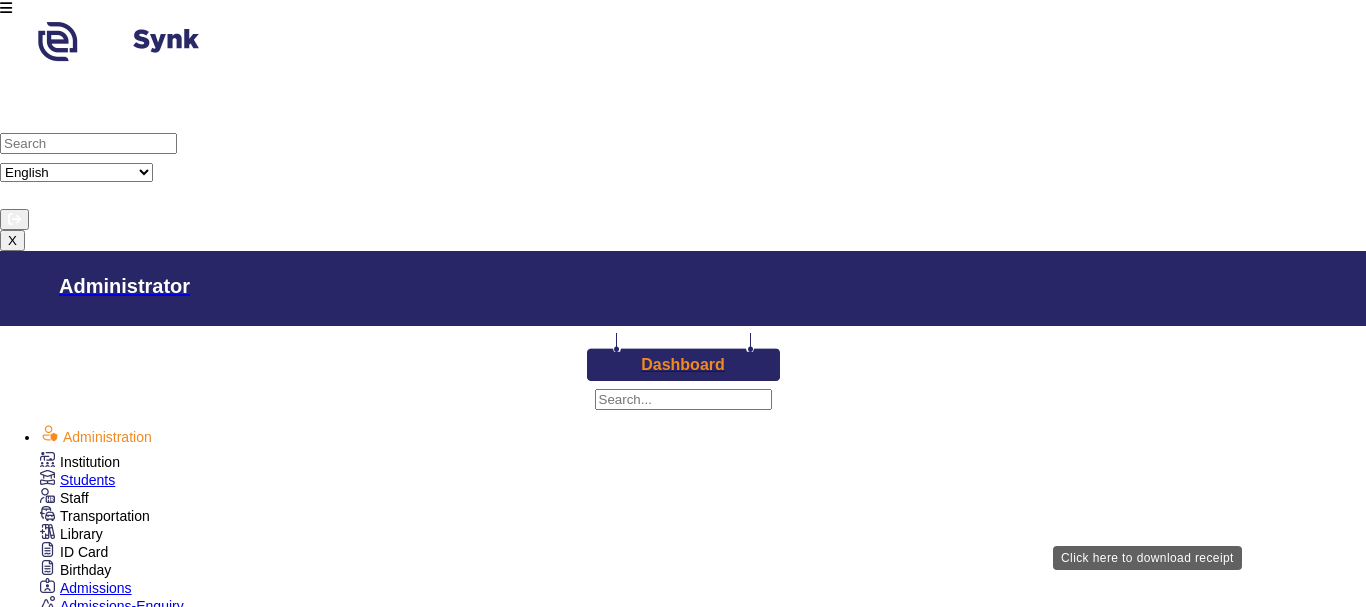 scroll, scrollTop: 31, scrollLeft: 0, axis: vertical 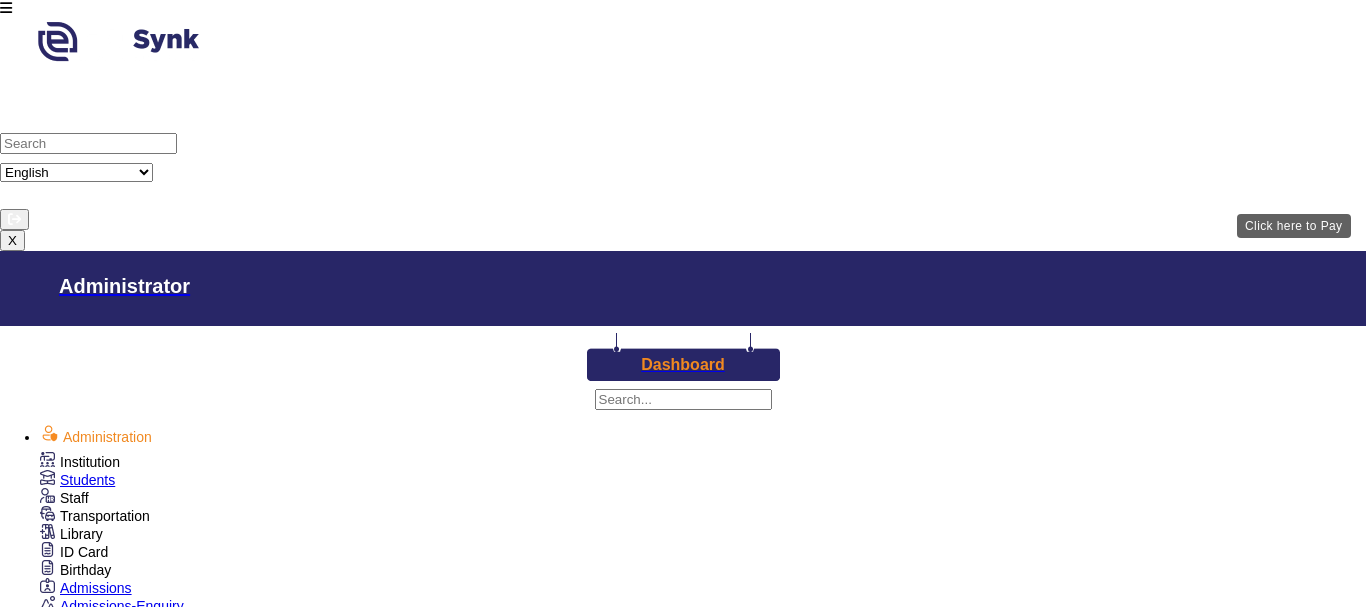 click on "View & Pay" at bounding box center [909, 3251] 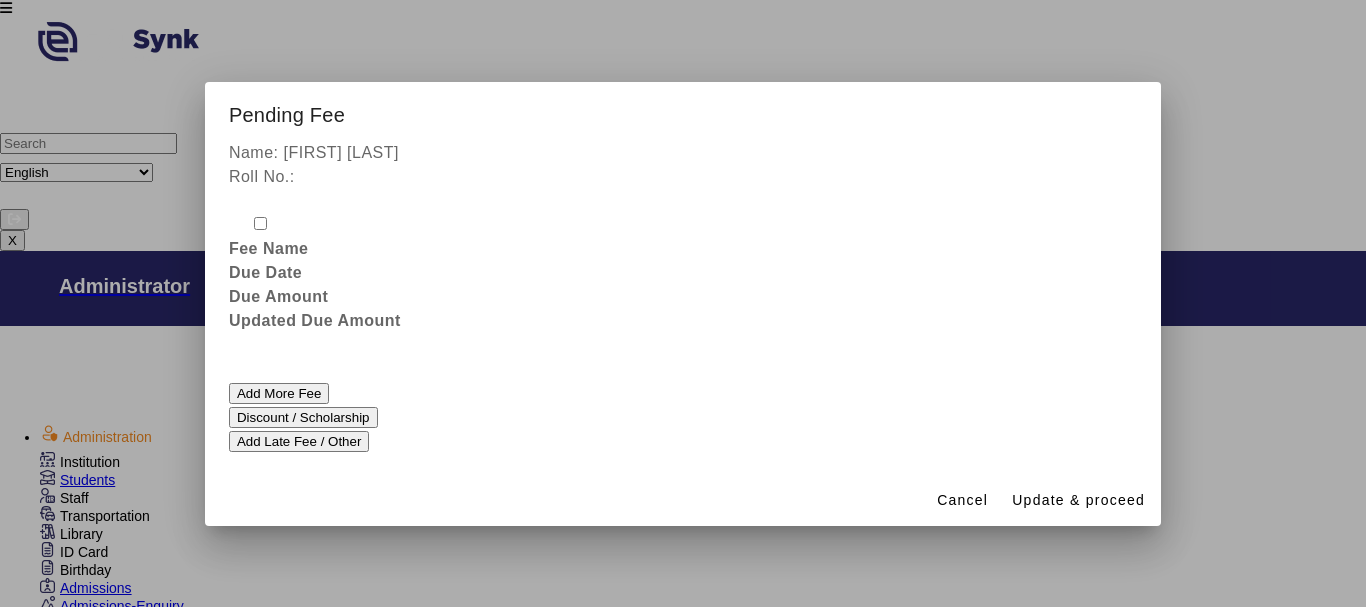 click at bounding box center [683, 225] 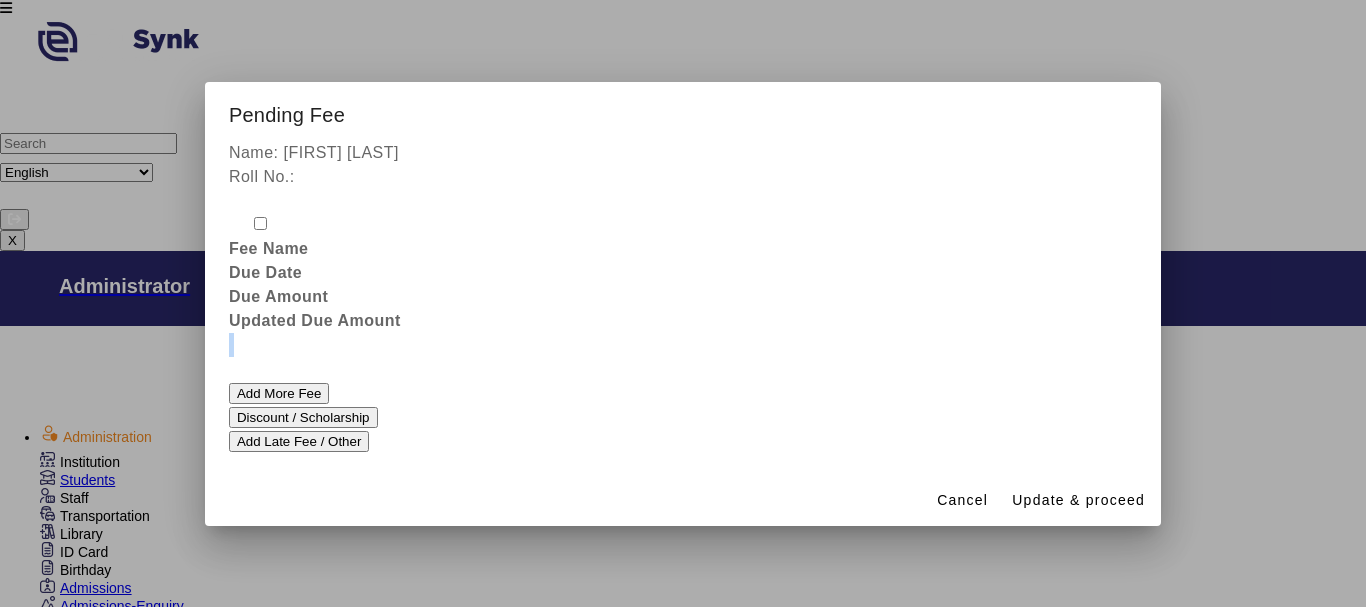 click on "Name: [FIRST]  [LAST]   Roll No.:   Fee Name Due DateDue Amount Due Amount Updated Due Amount Add More Fee Discount / Scholarship Add Late Fee / Other" at bounding box center (683, 307) 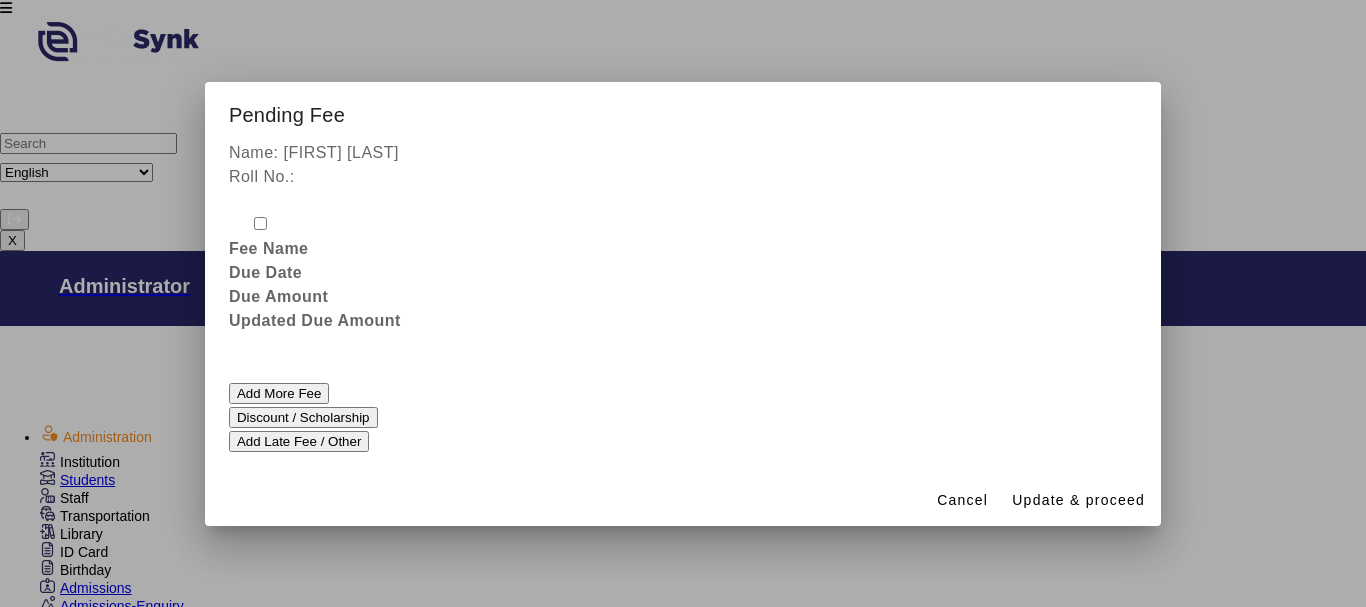 click on "Name: [FIRST]  [LAST]   Roll No.:   Fee Name Due DateDue Amount Due Amount Updated Due Amount Add More Fee Discount / Scholarship Add Late Fee / Other" at bounding box center (683, 307) 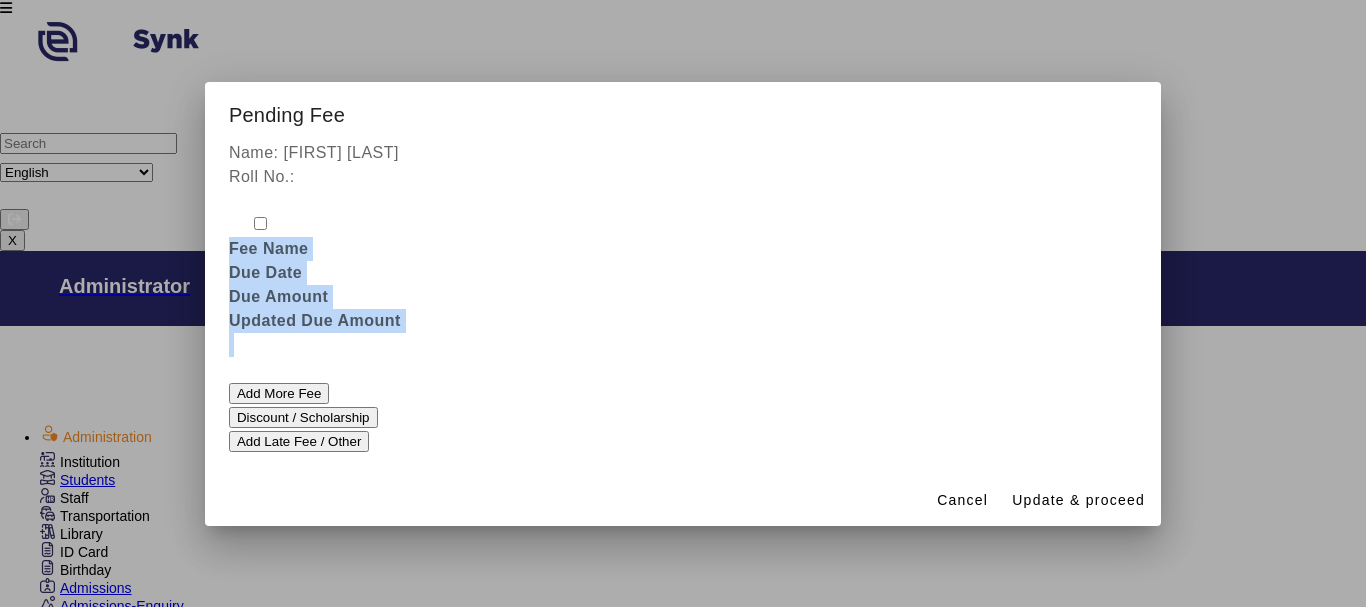 drag, startPoint x: 286, startPoint y: 312, endPoint x: 330, endPoint y: 299, distance: 45.88028 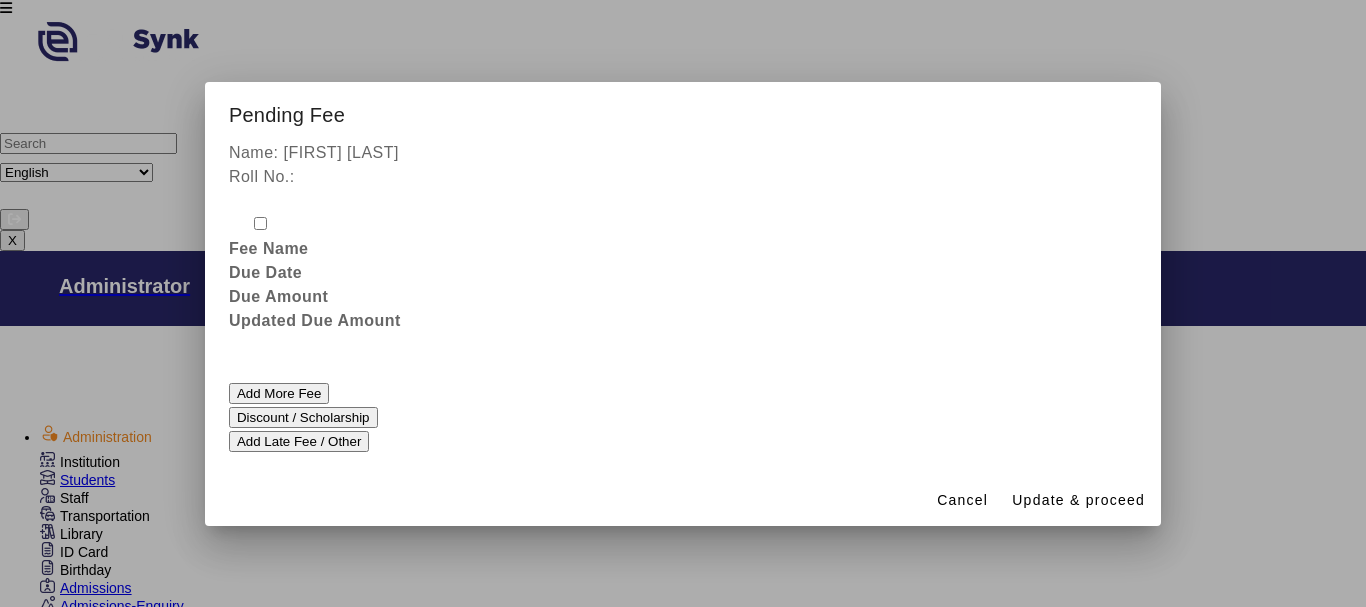 click at bounding box center [683, 303] 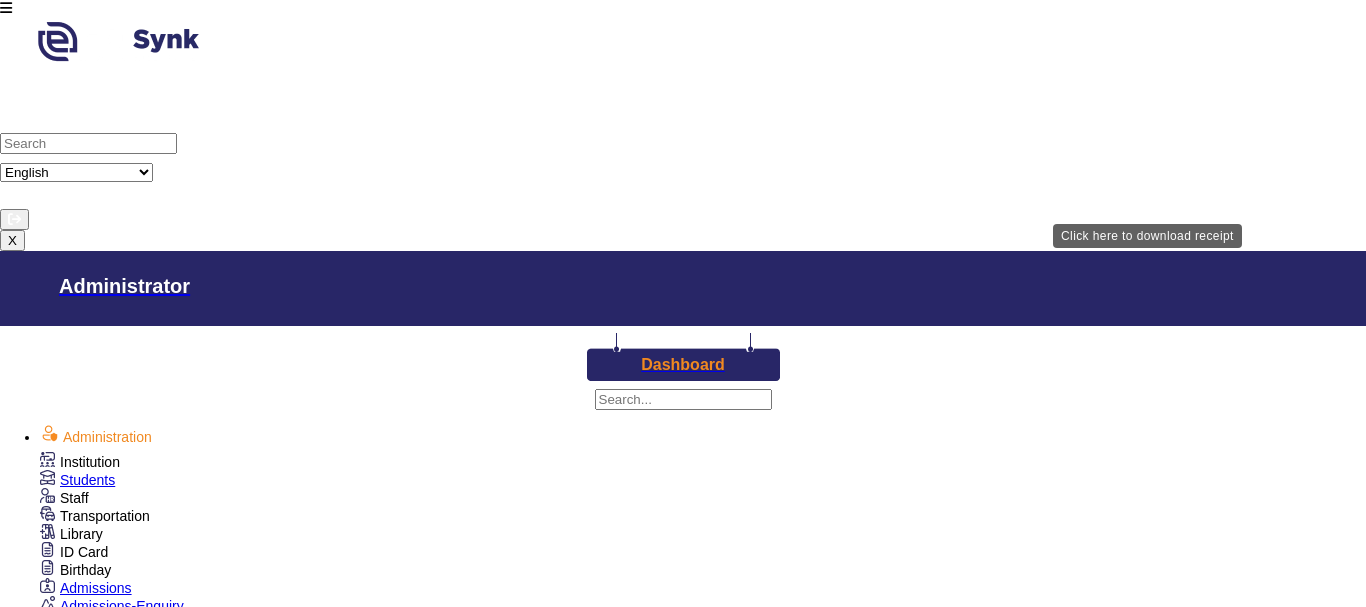 click on "Download Receipt" at bounding box center (781, 3251) 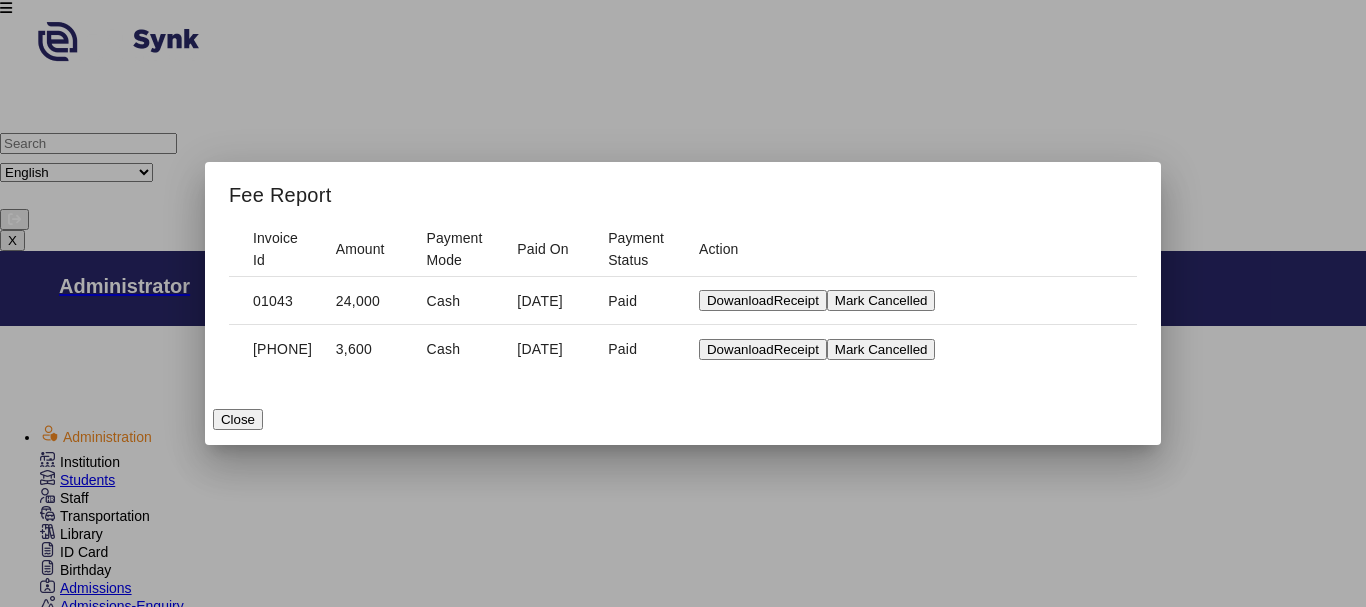 click at bounding box center [683, 303] 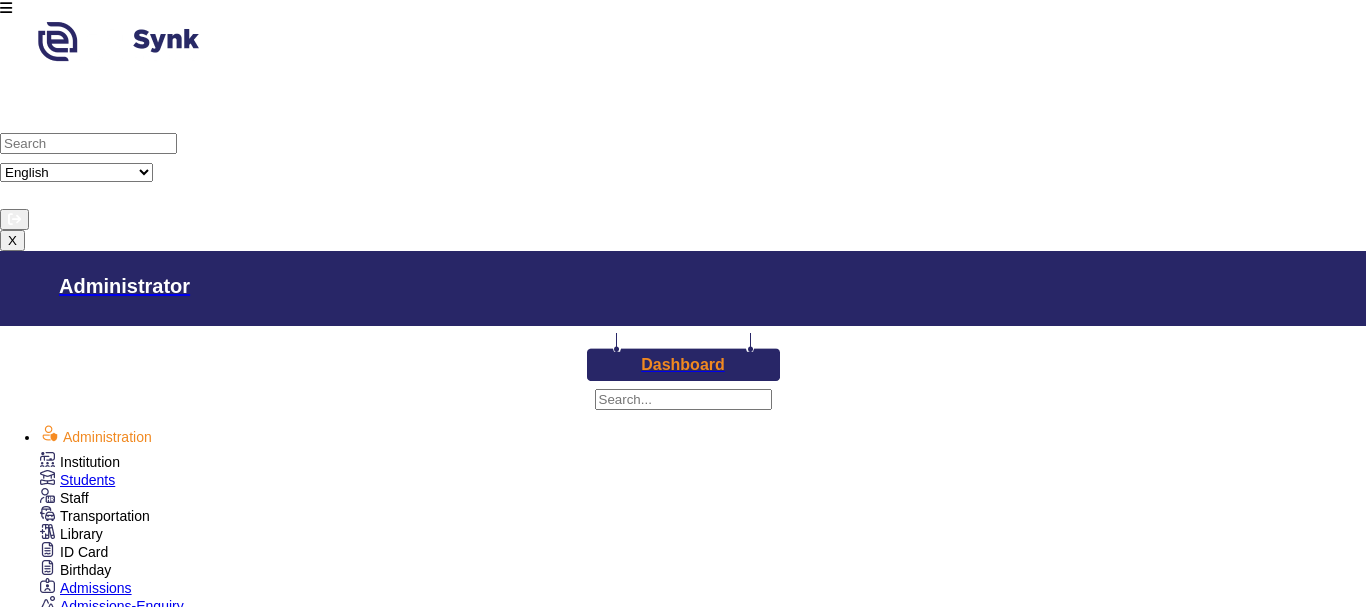 scroll, scrollTop: 123, scrollLeft: 0, axis: vertical 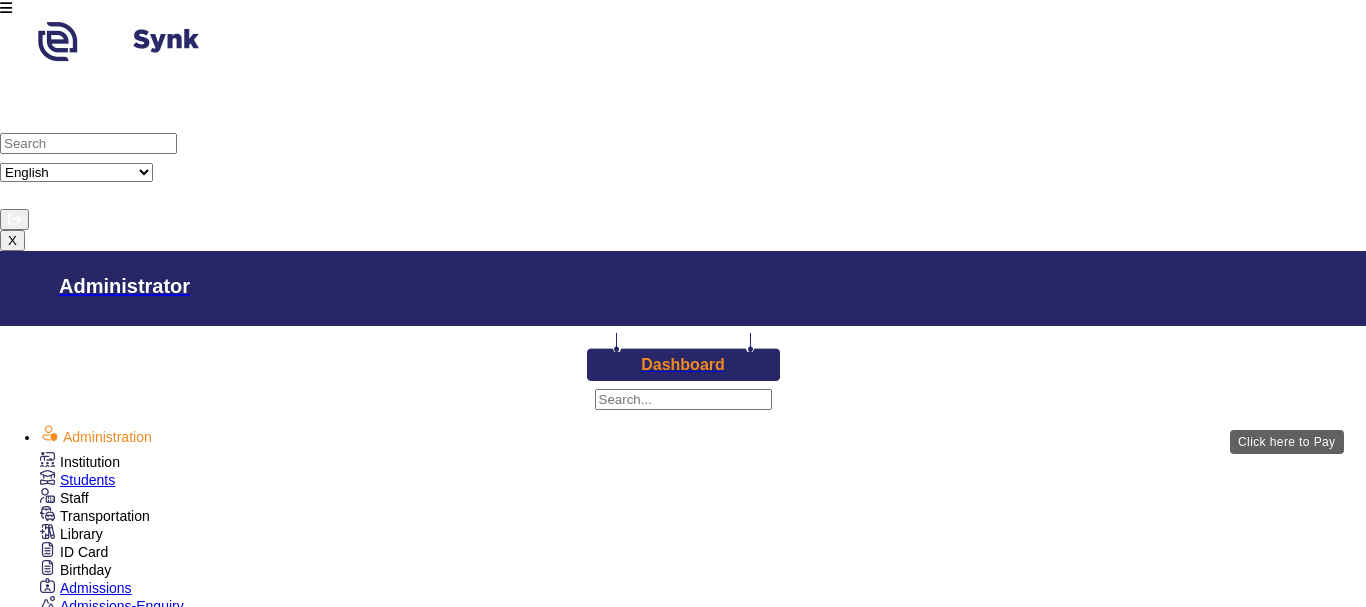 click on "View & Pay" at bounding box center (860, 2003) 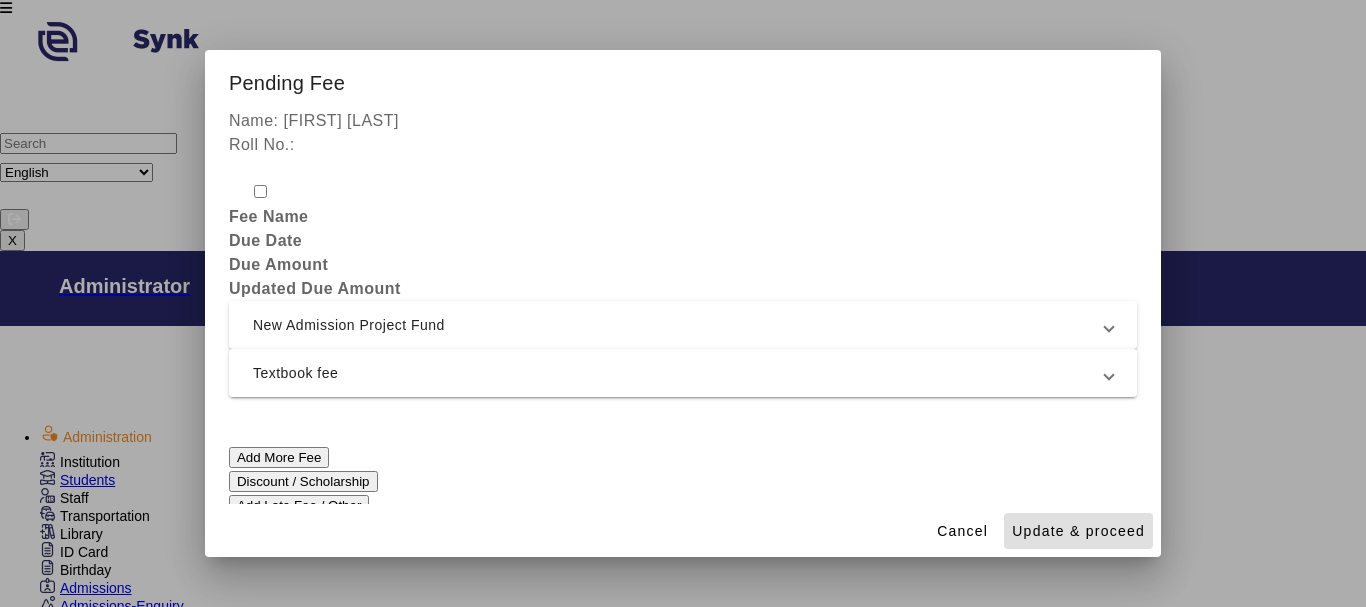 click on "Textbook fee" at bounding box center (679, 373) 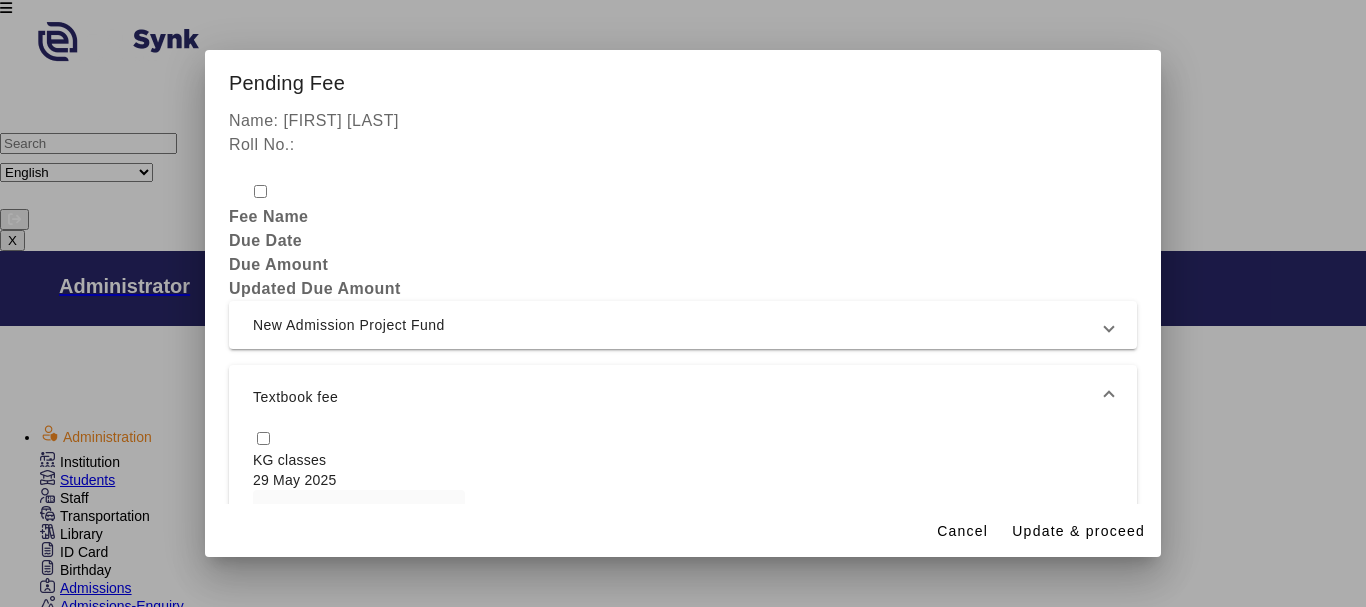 click at bounding box center (263, 438) 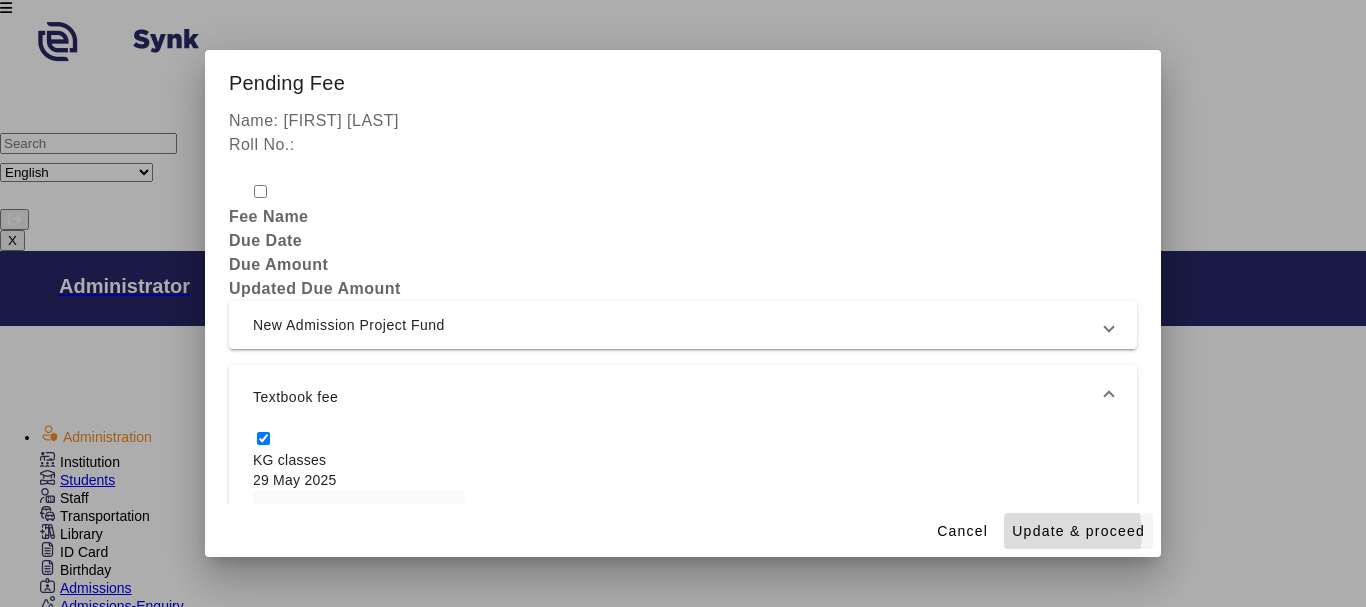 click on "Update & proceed" at bounding box center (1078, 531) 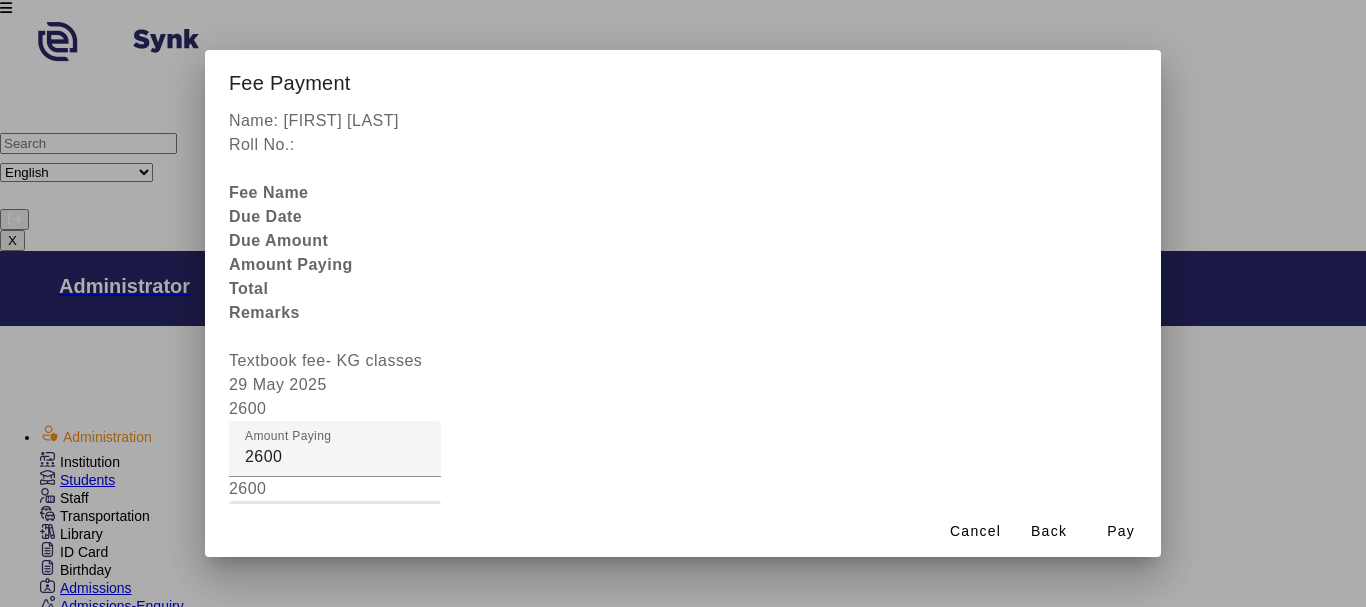 click on "Fee Remarks" at bounding box center [335, 537] 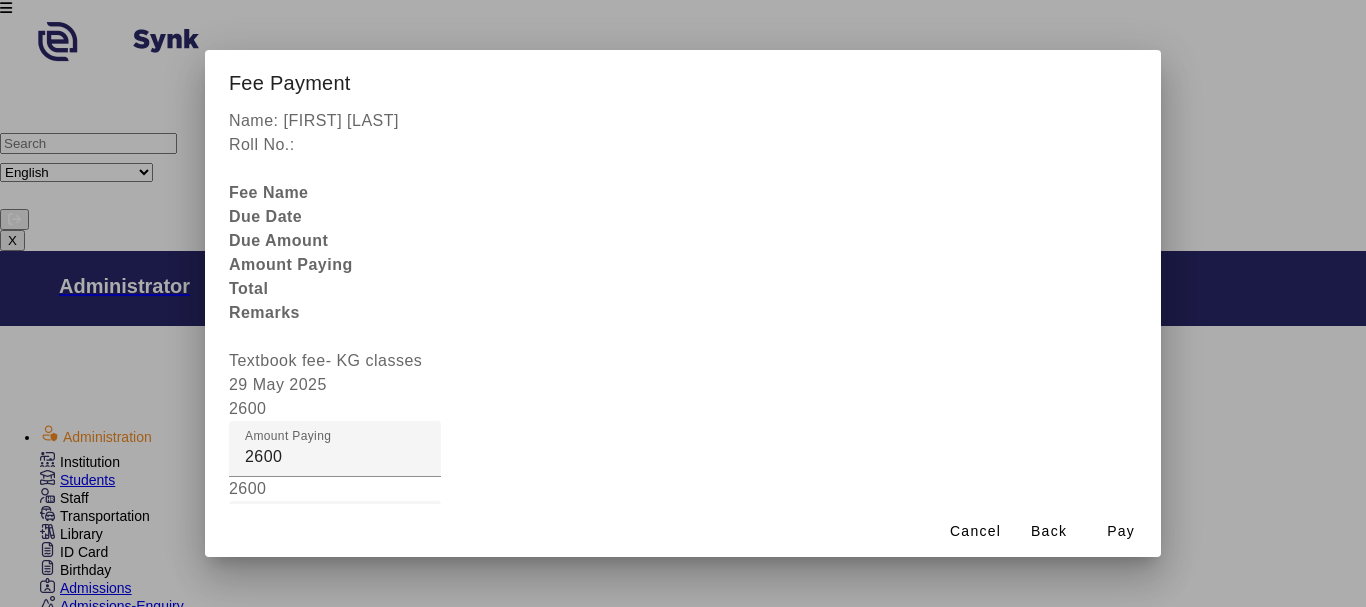 click at bounding box center [335, 609] 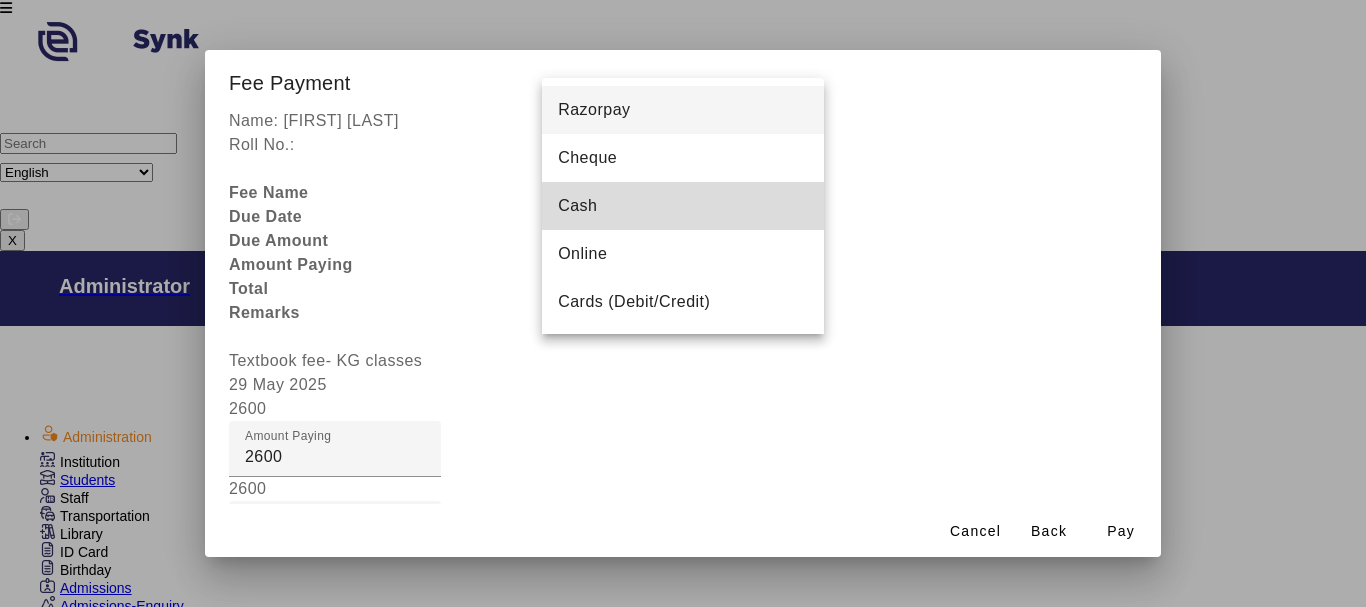 click on "Cash" at bounding box center (577, 206) 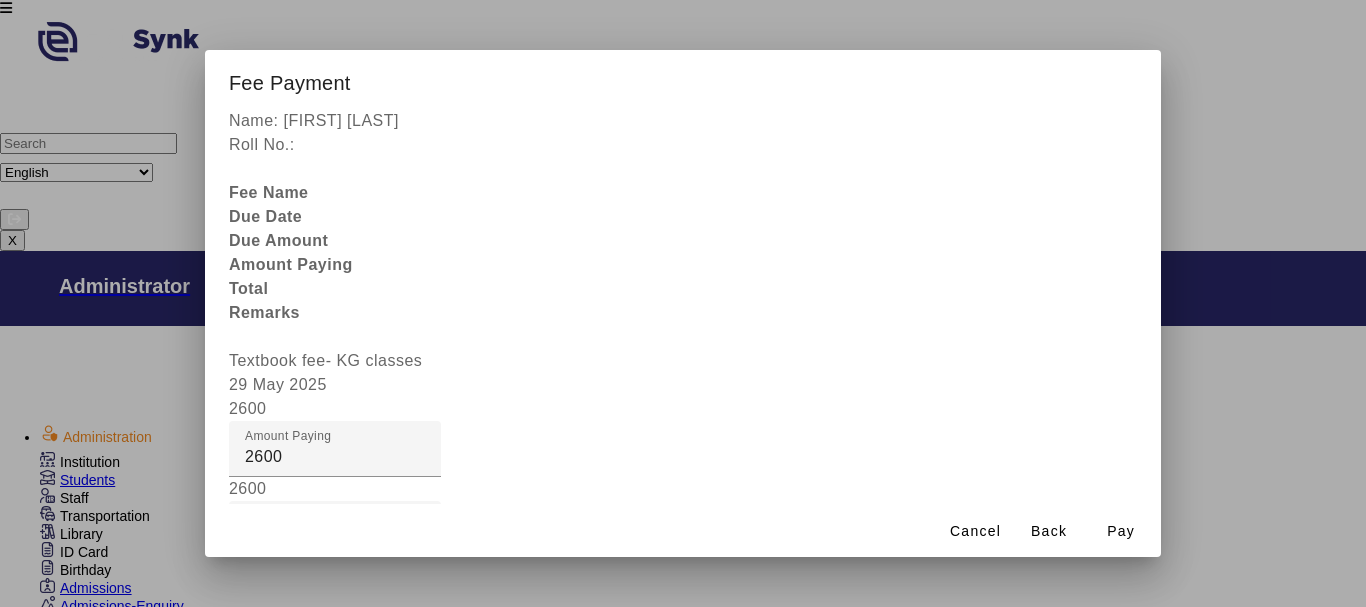 click on "Receipt Remarks" at bounding box center [310, 777] 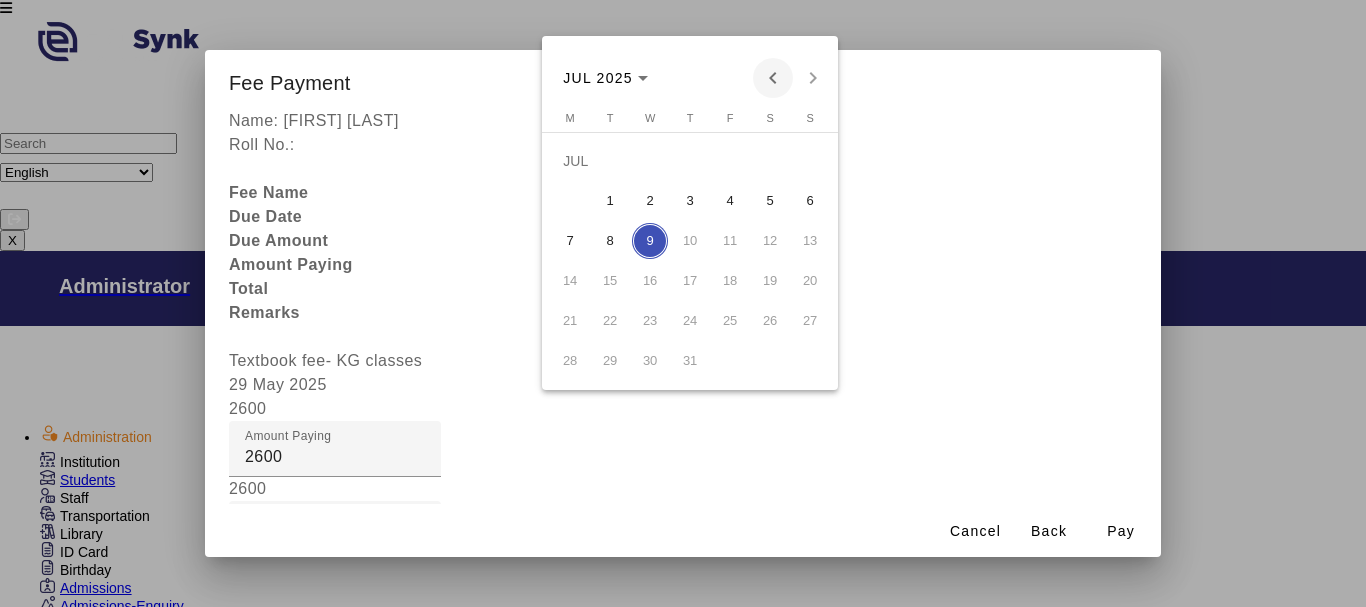 click at bounding box center [773, 78] 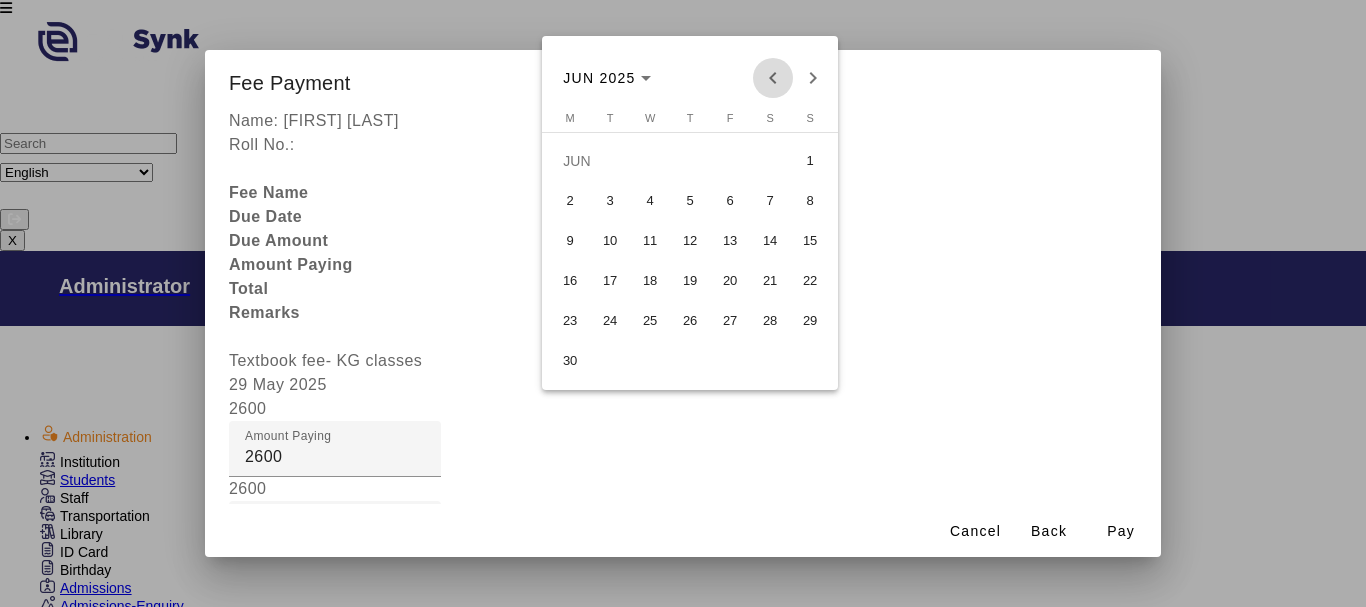 click at bounding box center (773, 78) 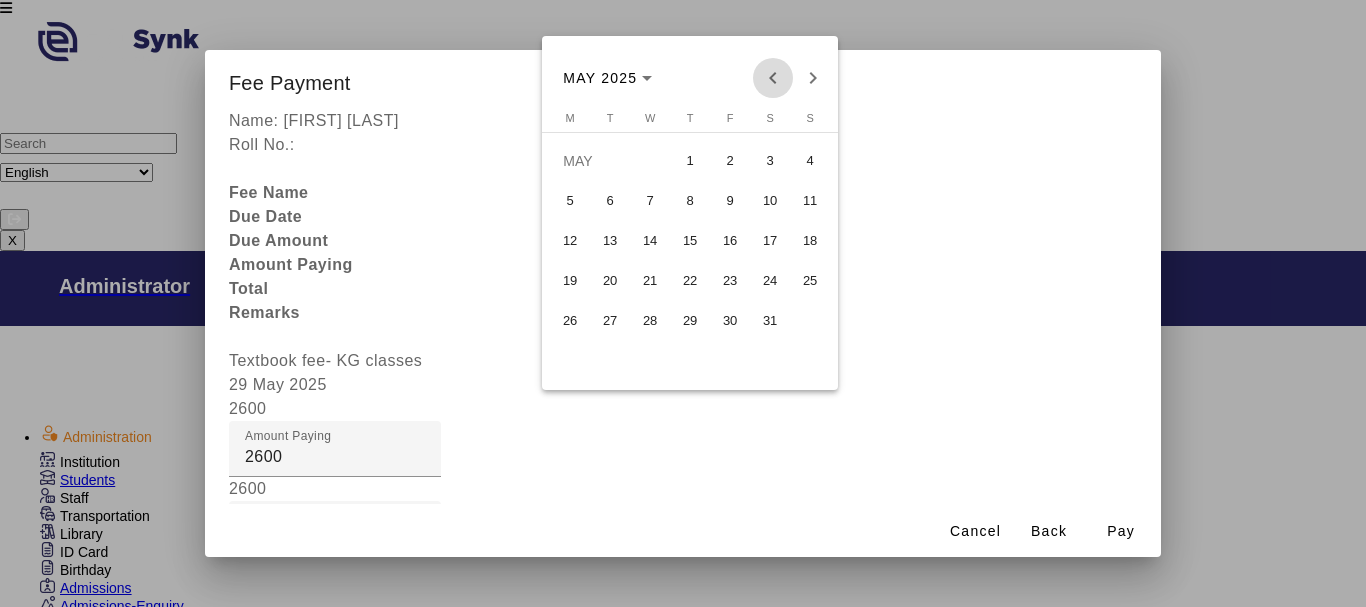 click at bounding box center [773, 78] 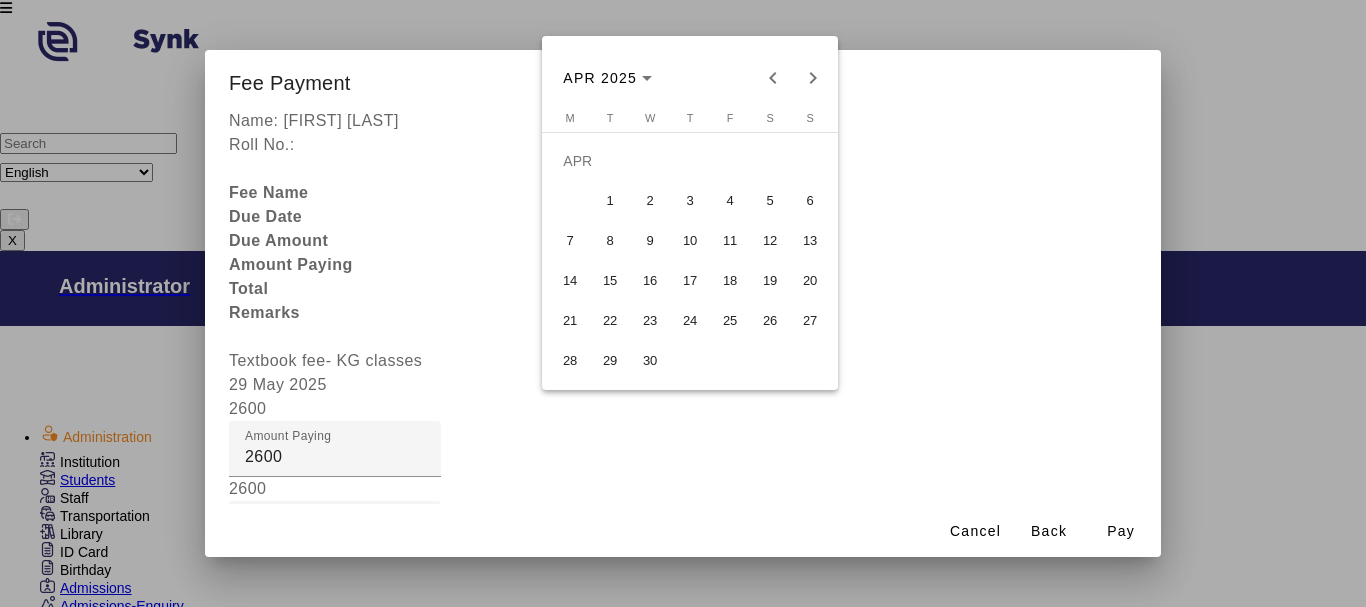 click on "7" at bounding box center [570, 241] 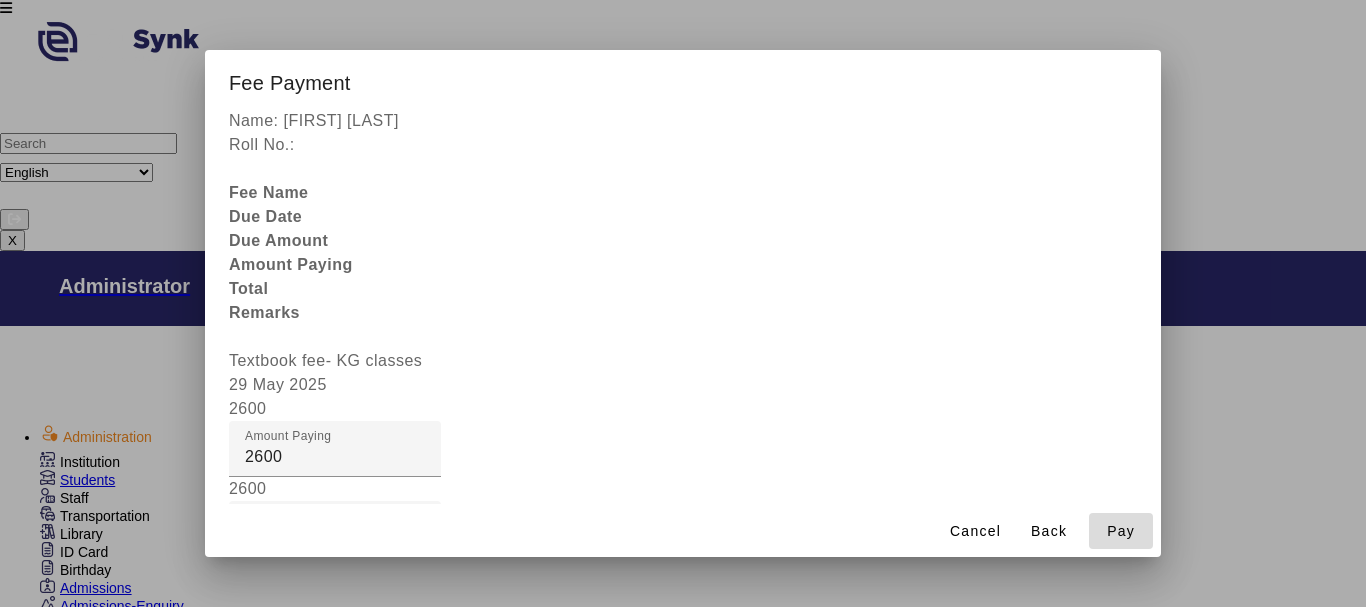 click on "Pay" at bounding box center (1121, 531) 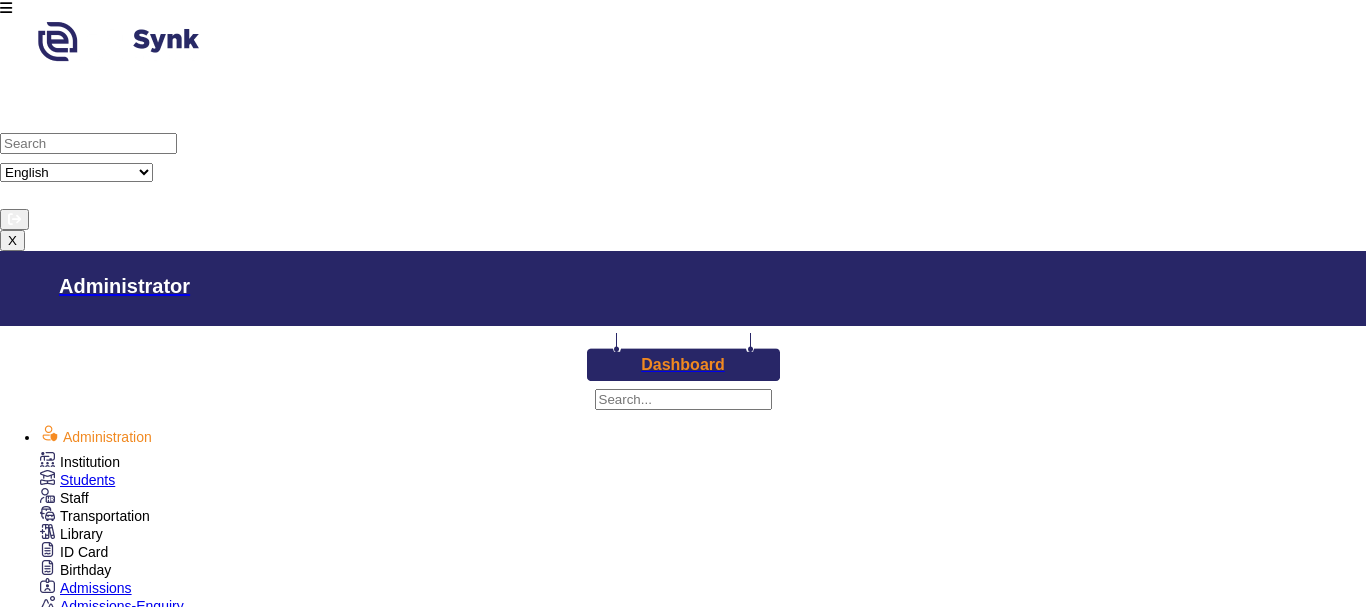 click on "UKG" at bounding box center (287, 1651) 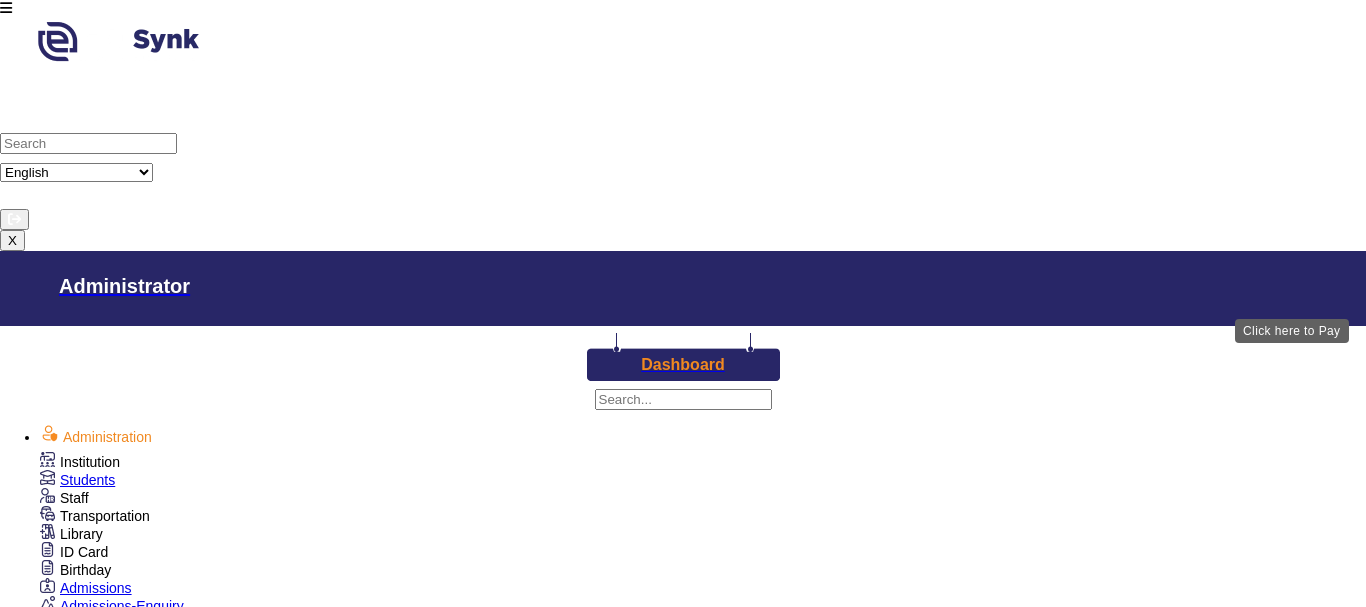 click on "View & Pay" at bounding box center (969, 2731) 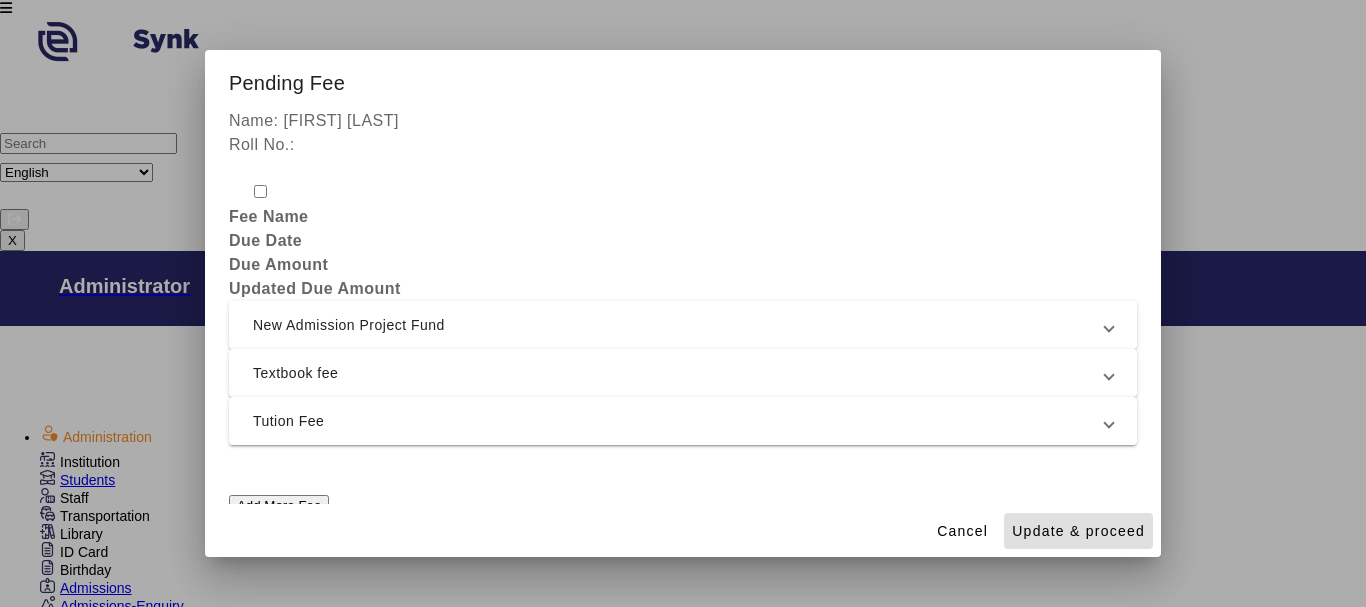 click on "New Admission Project Fund" at bounding box center [679, 325] 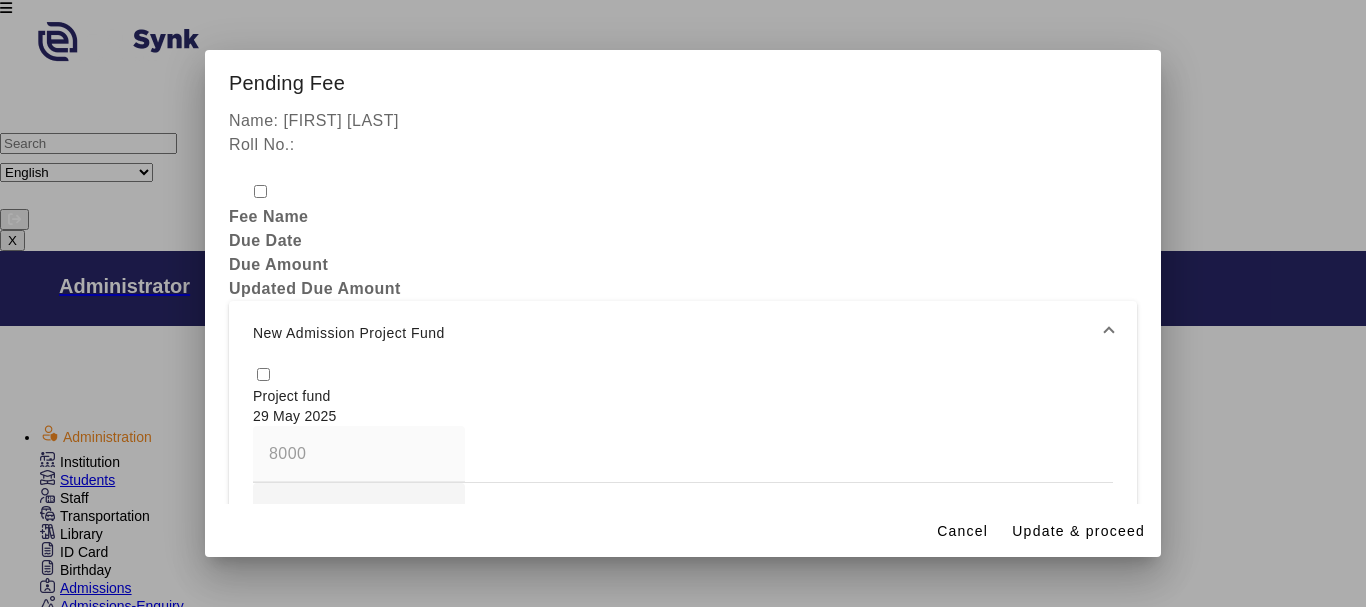 click at bounding box center (263, 374) 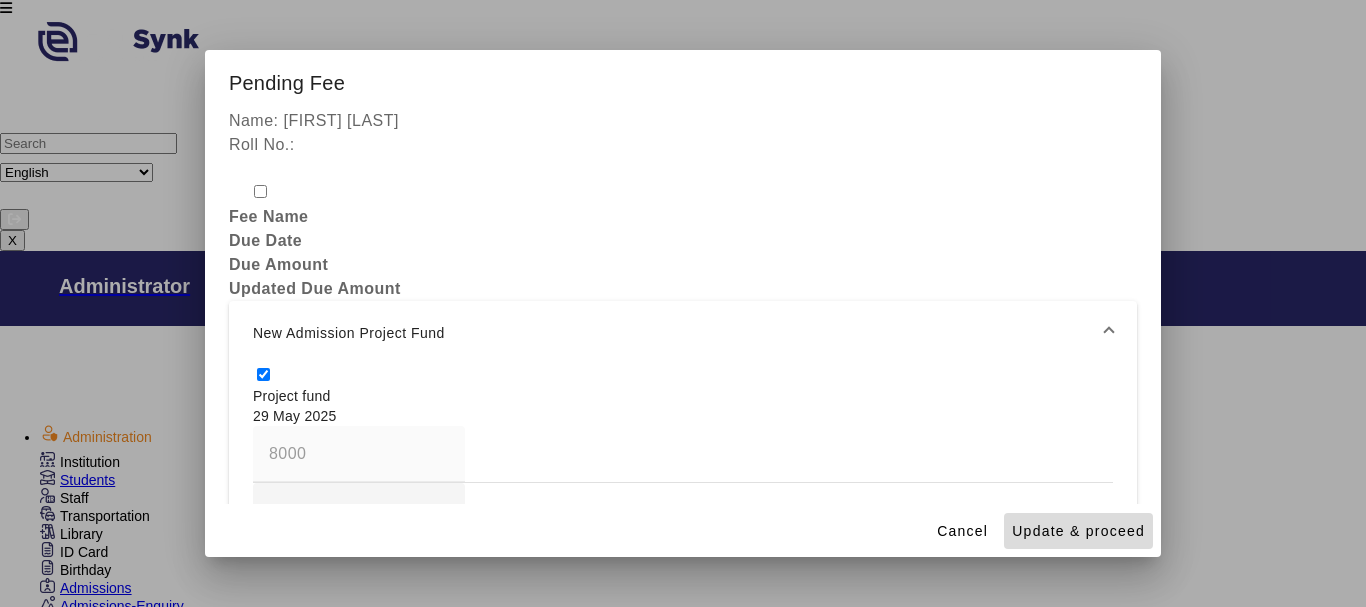 click on "Update & proceed" at bounding box center (1078, 531) 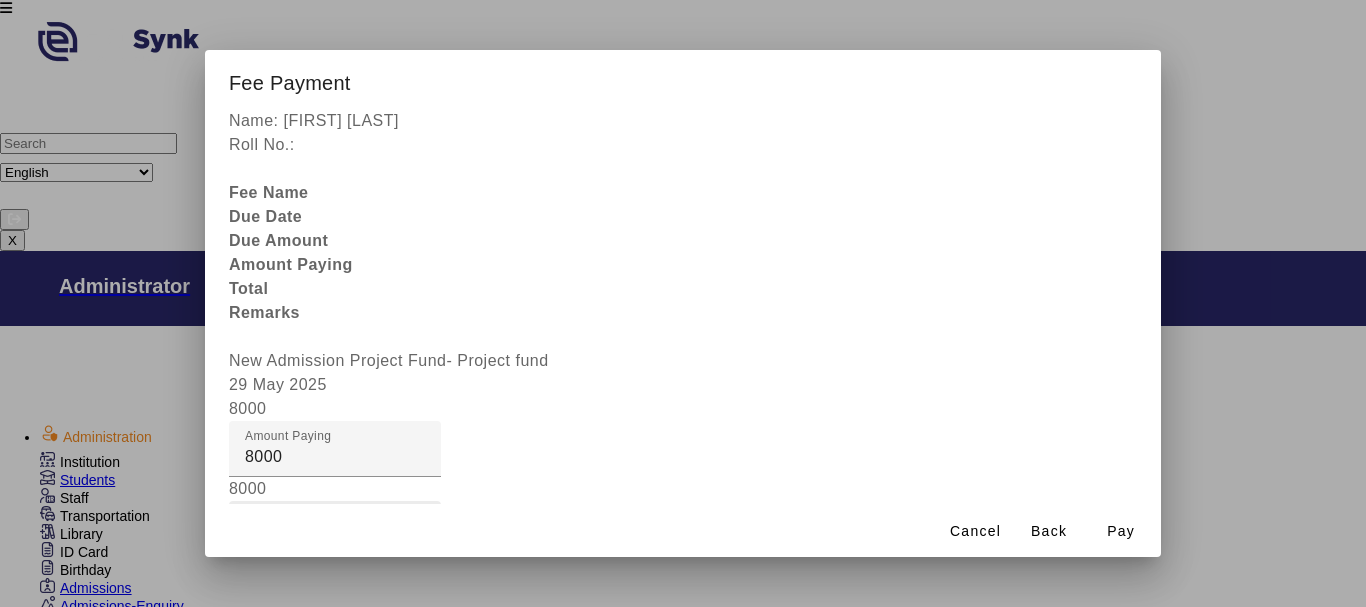 click on "Fee Remarks" at bounding box center [296, 528] 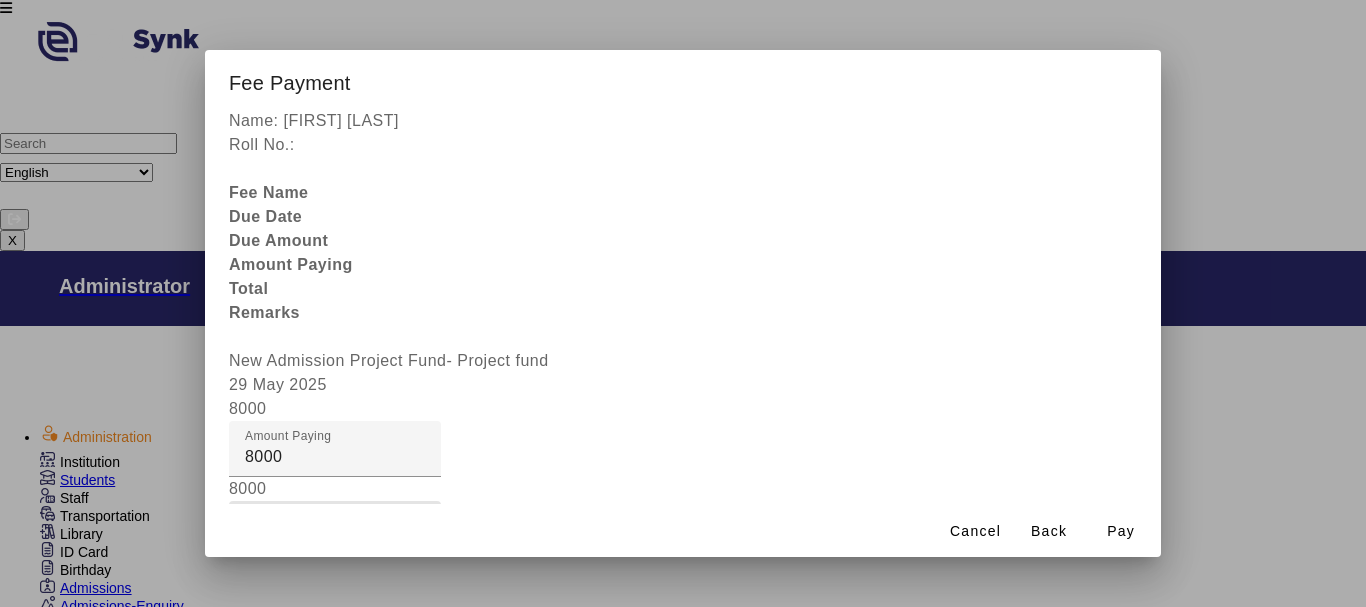 type on "Fees clear" 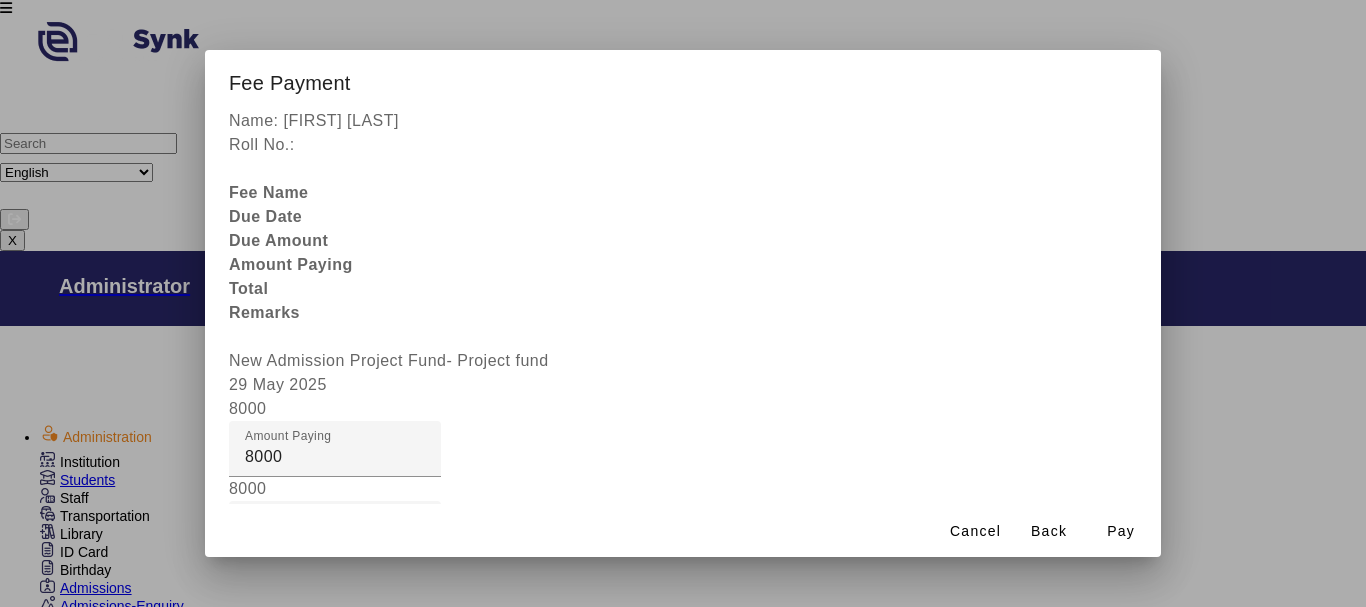 click at bounding box center (335, 609) 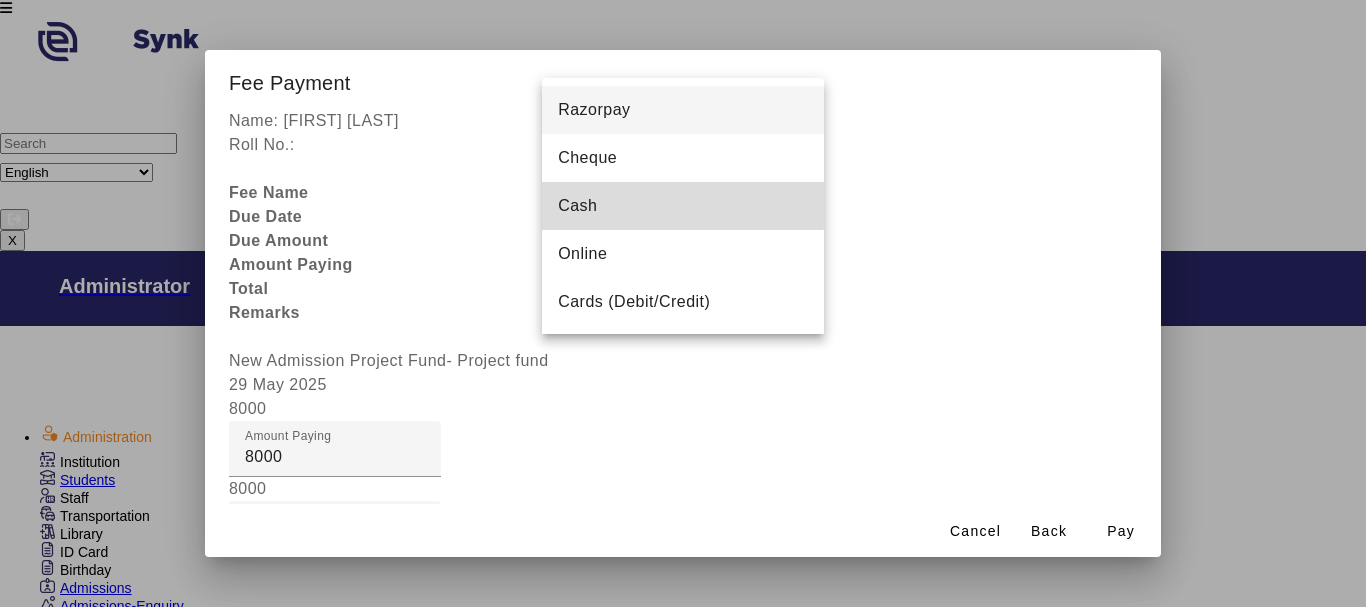 click on "Cash" at bounding box center [577, 206] 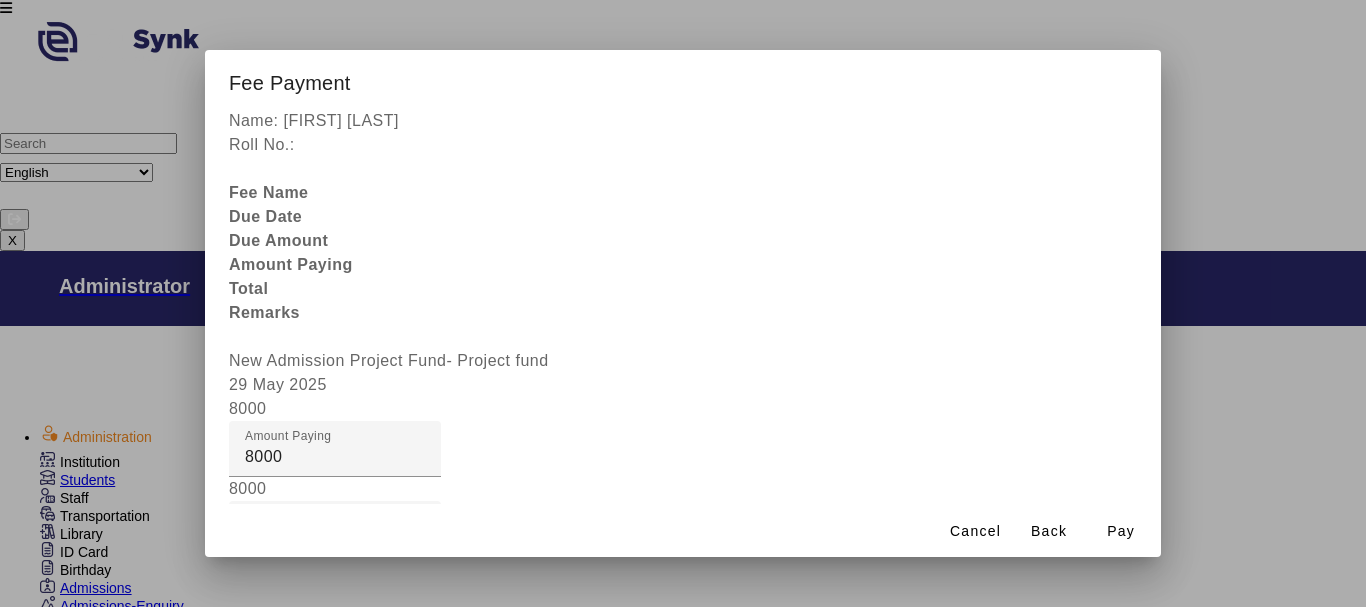 click on "Receipt Remarks" at bounding box center [310, 776] 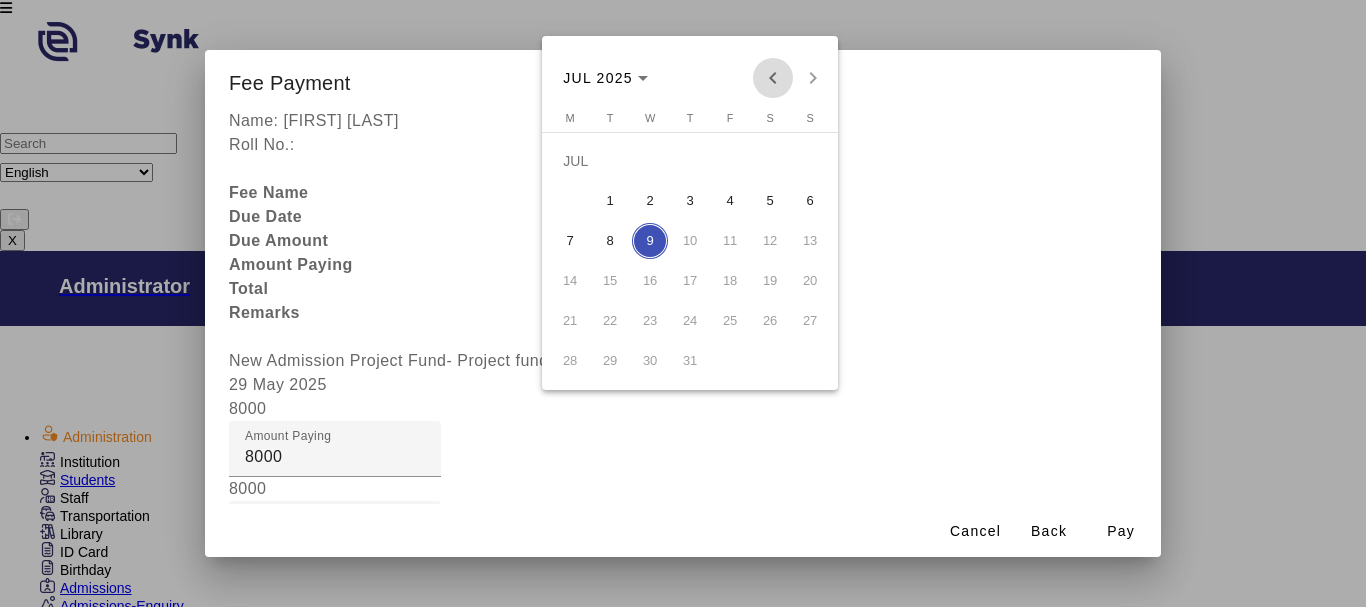 click at bounding box center (773, 78) 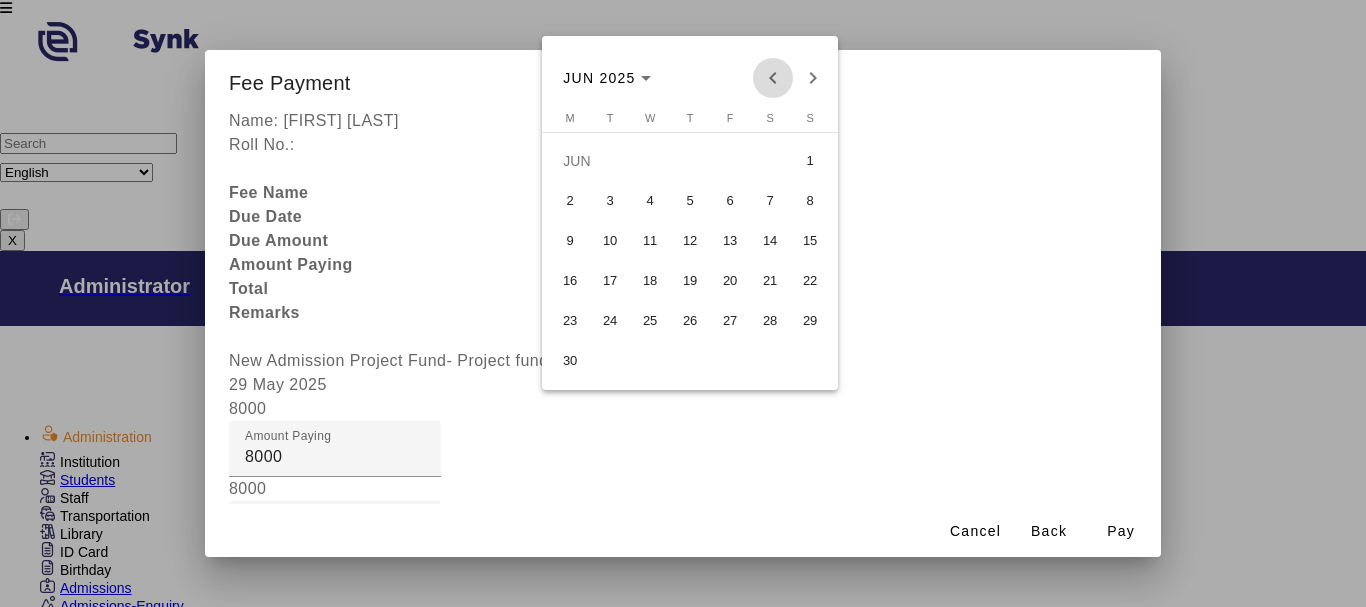 click at bounding box center (773, 78) 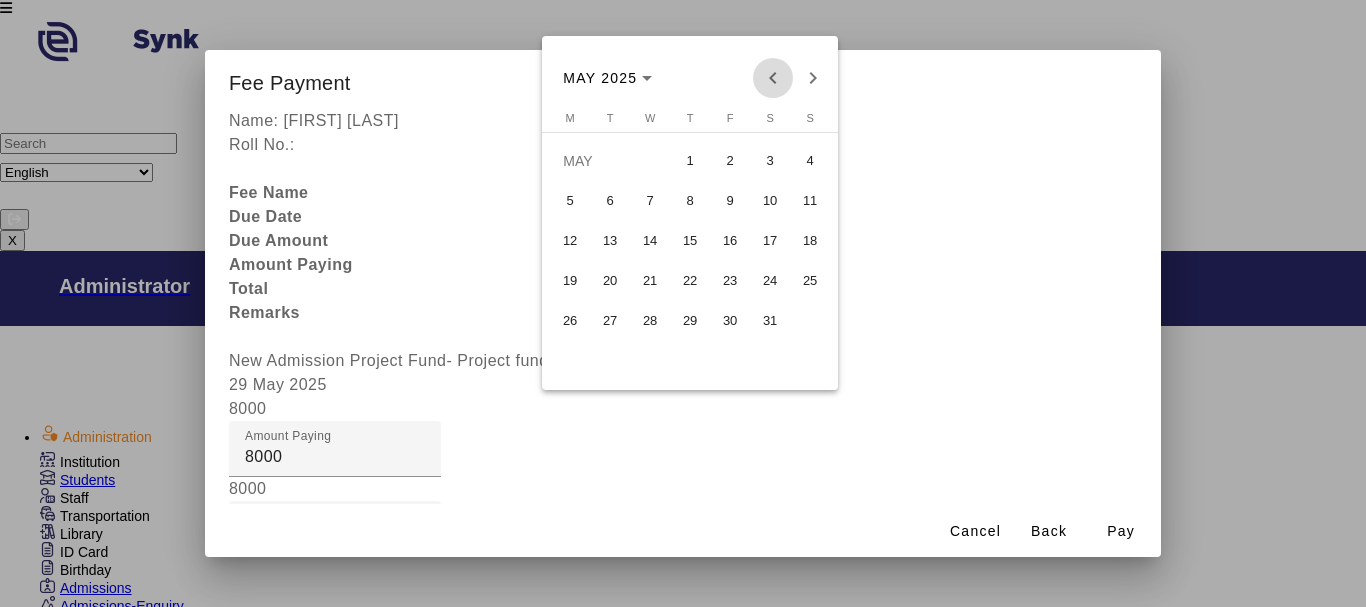 click at bounding box center [773, 78] 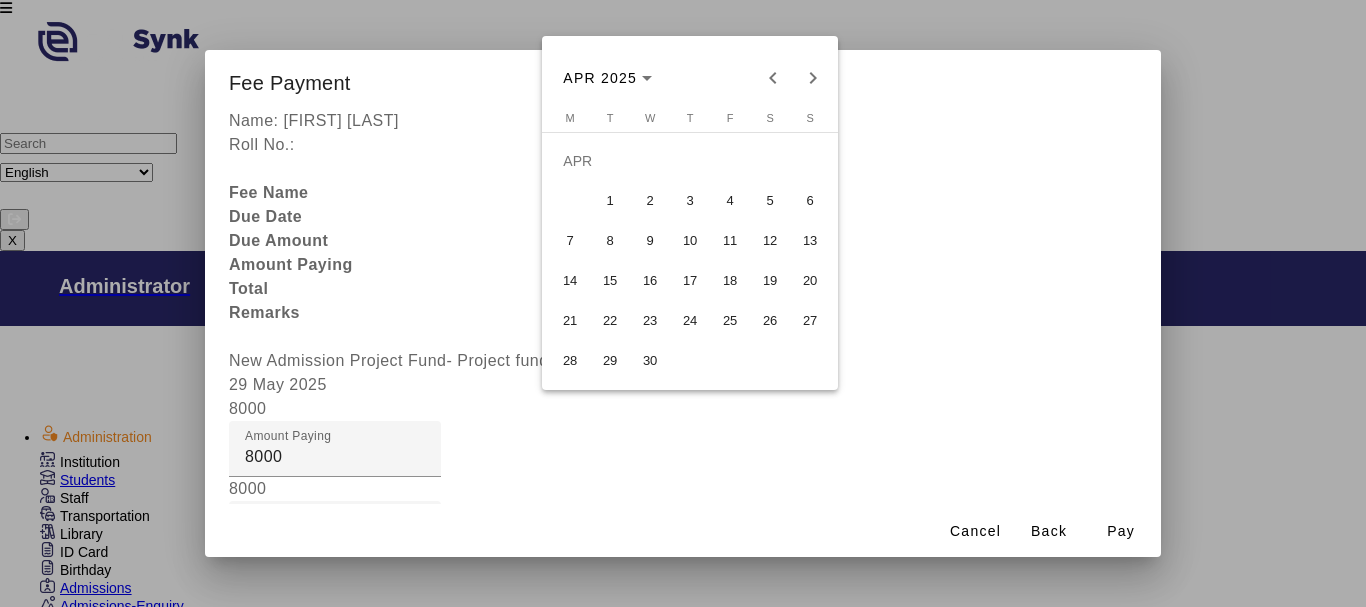 click on "7" at bounding box center [570, 241] 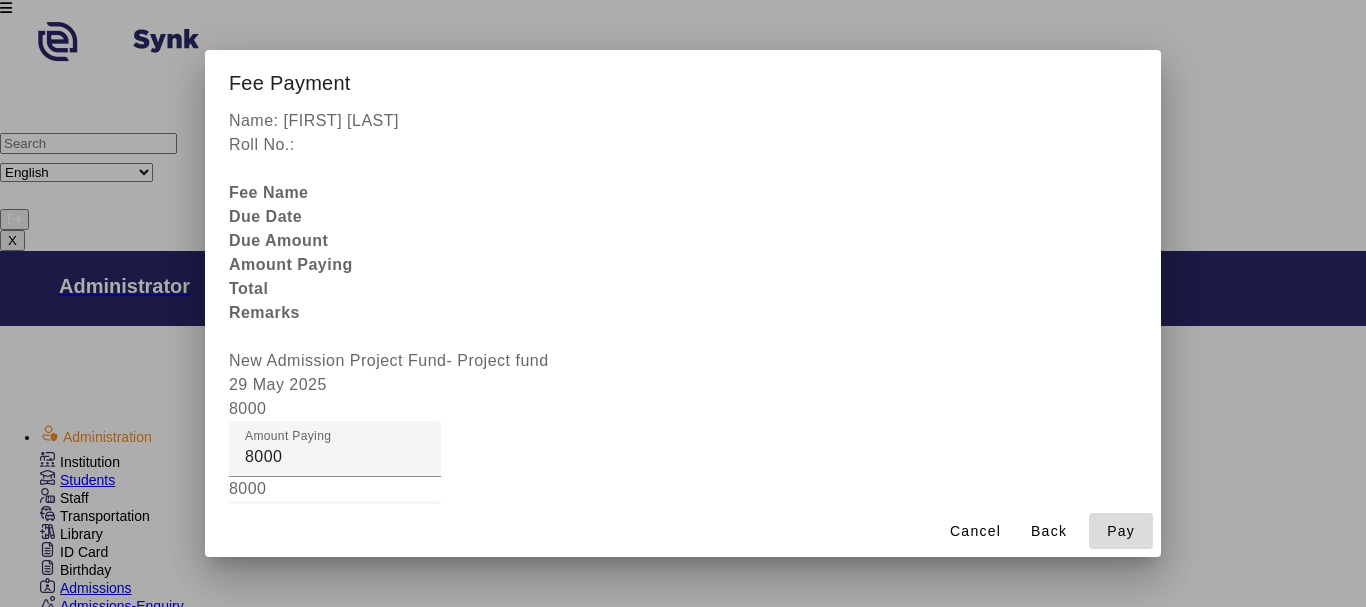 click on "Pay" at bounding box center [1121, 531] 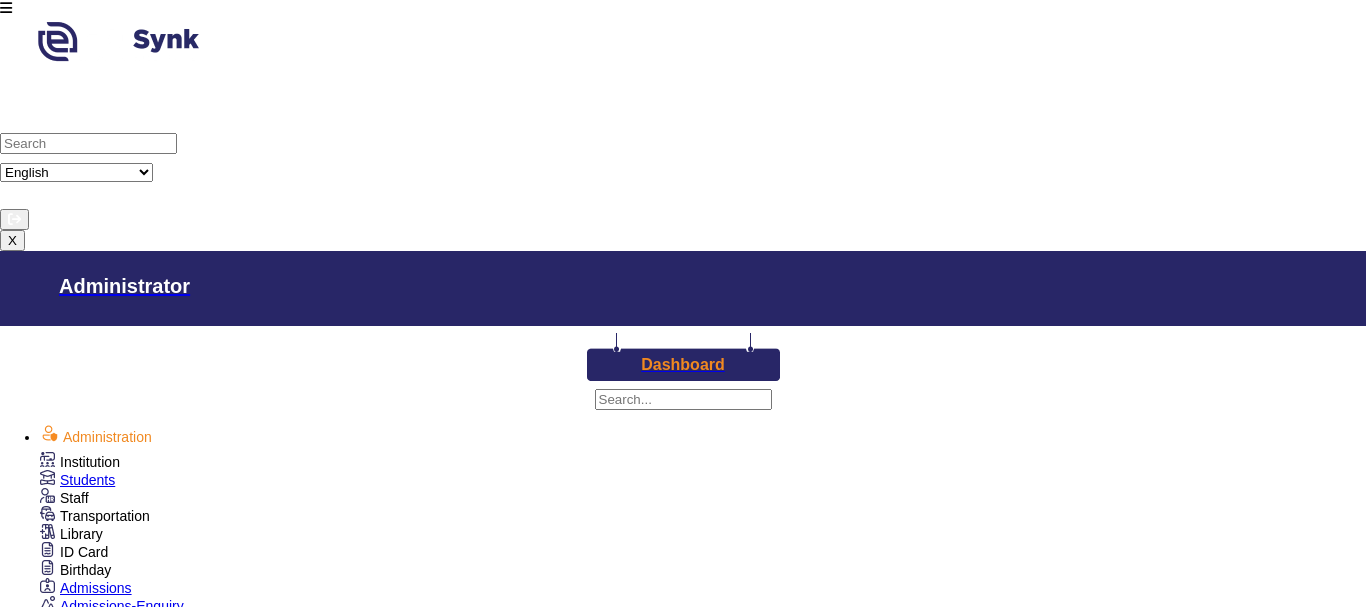 scroll, scrollTop: 164, scrollLeft: 0, axis: vertical 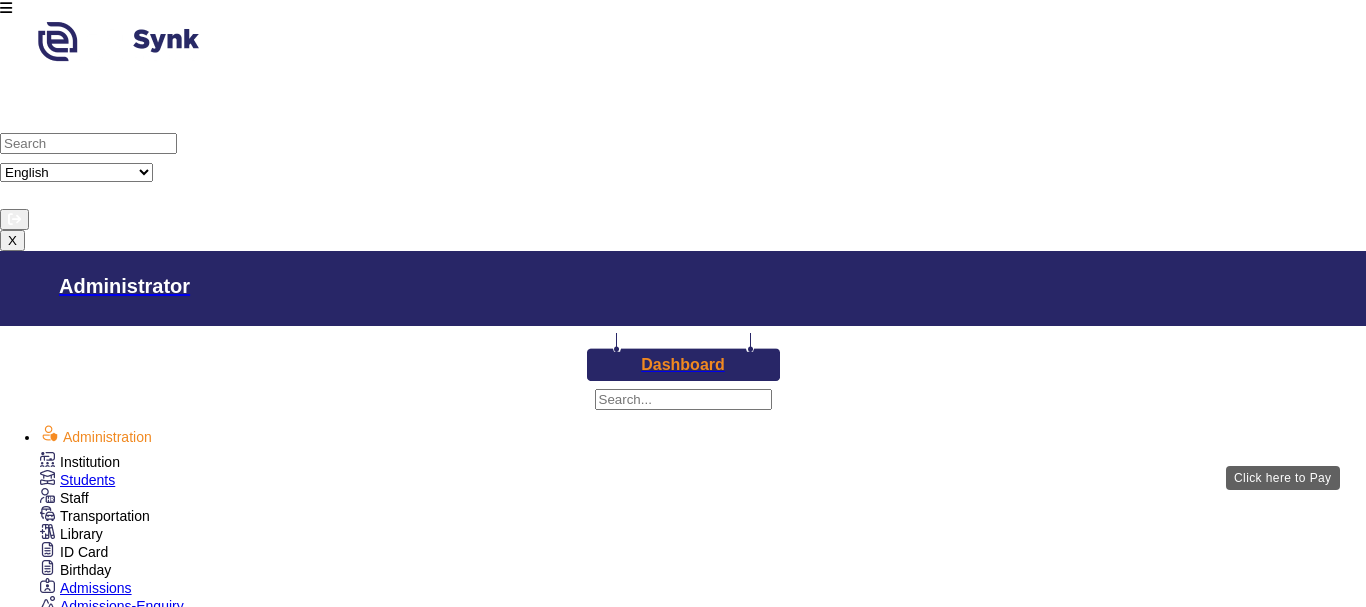 click on "View & Pay" at bounding box center (860, 1847) 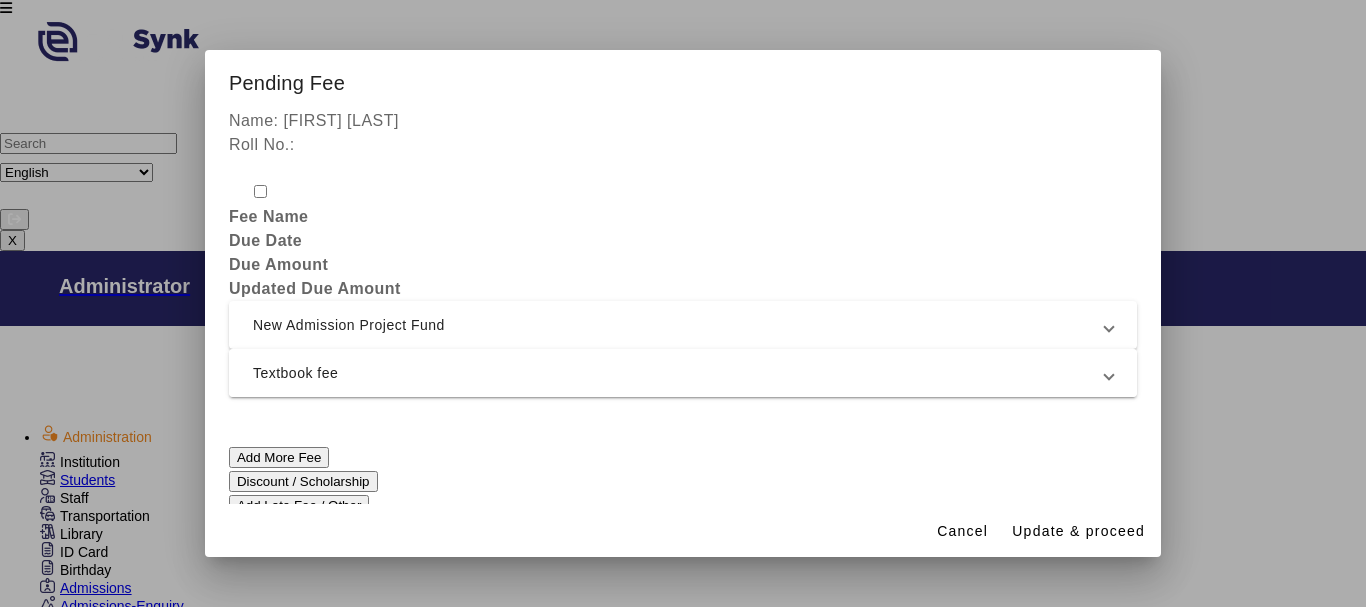 click on "Textbook fee" at bounding box center [679, 373] 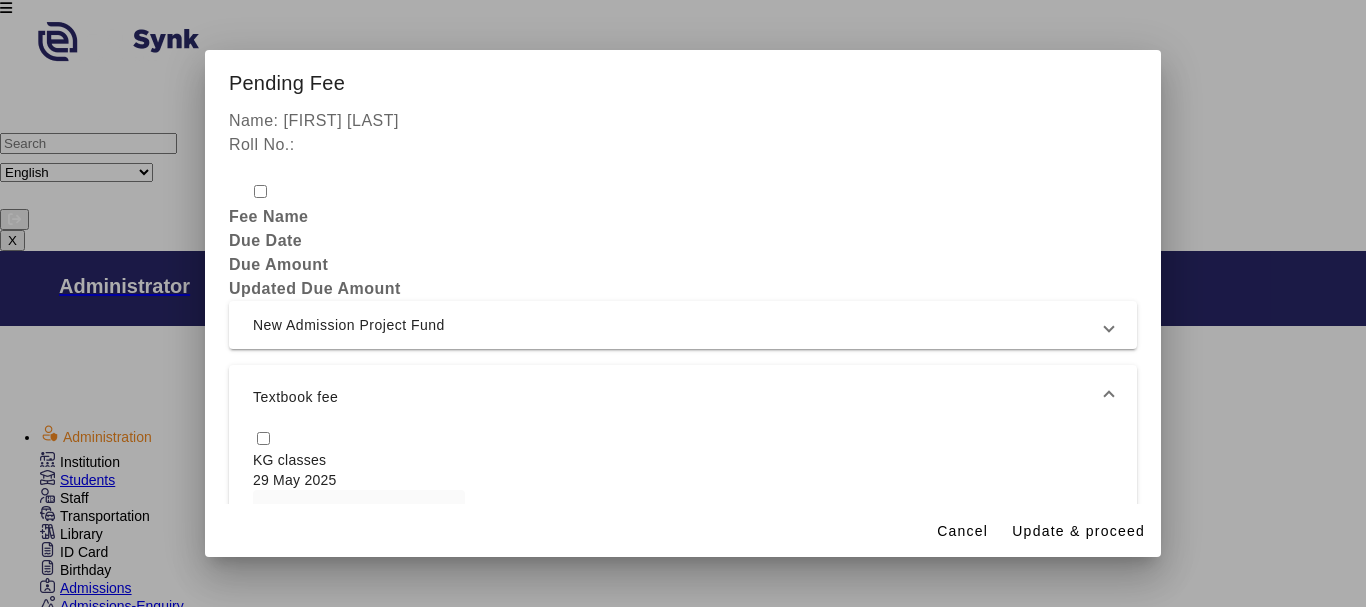 click at bounding box center [263, 438] 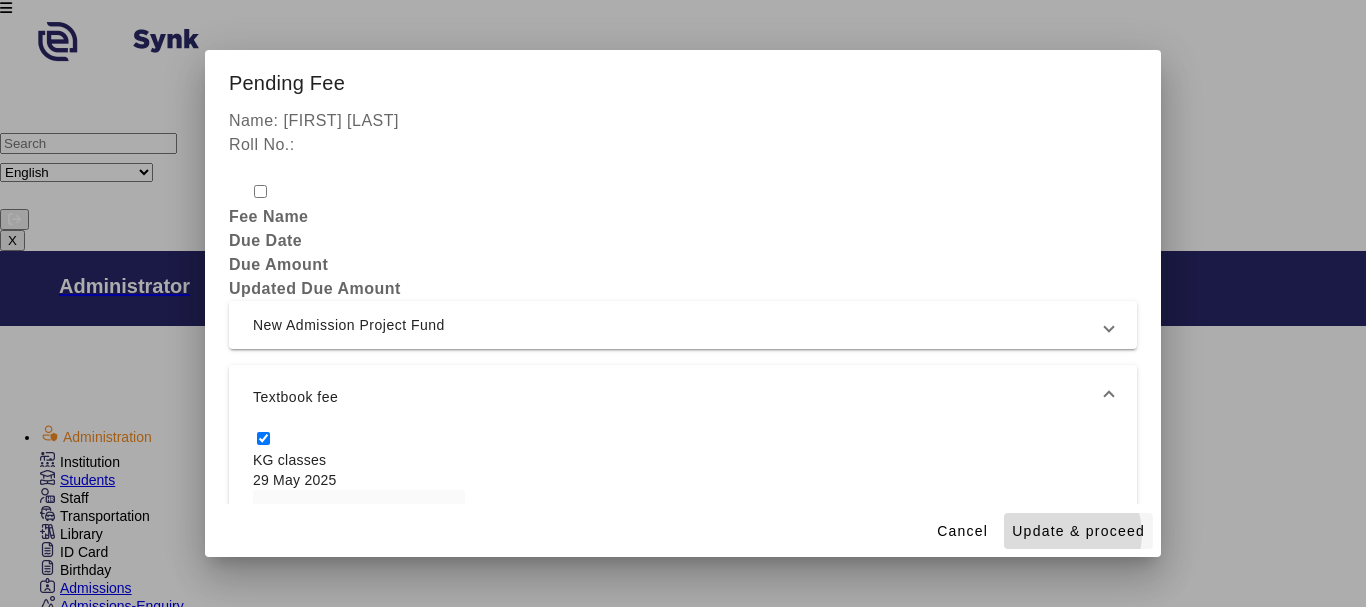 click on "Update & proceed" at bounding box center [1078, 531] 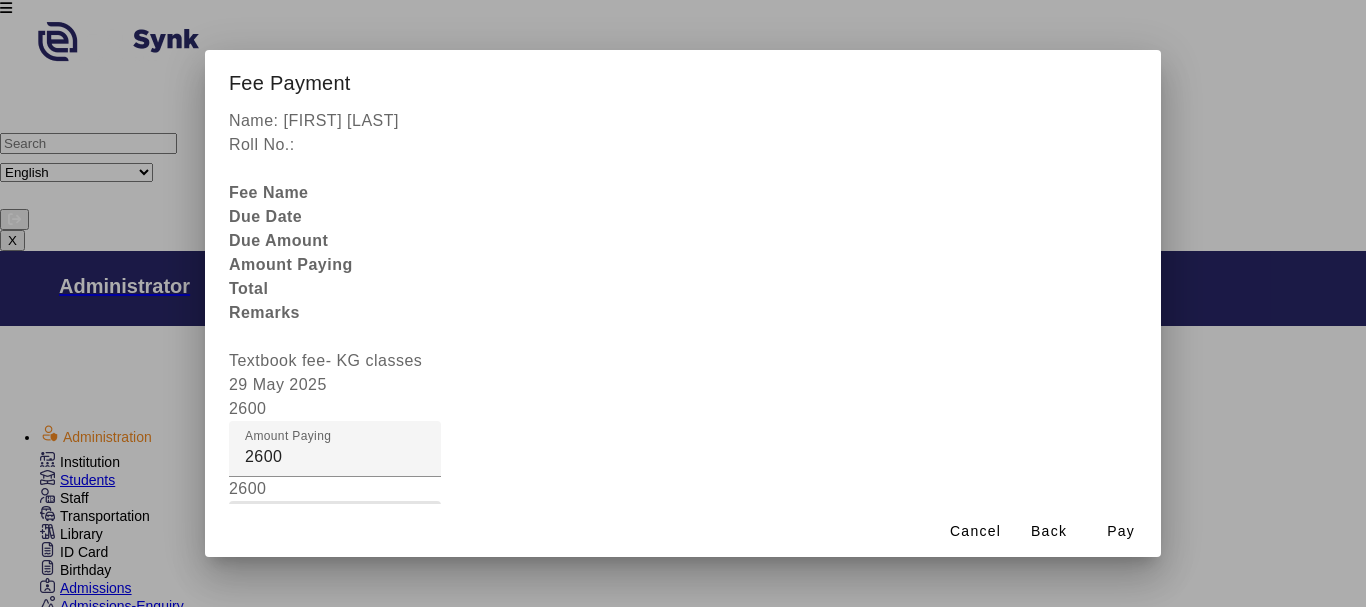 click on "Fee Remarks" at bounding box center (335, 537) 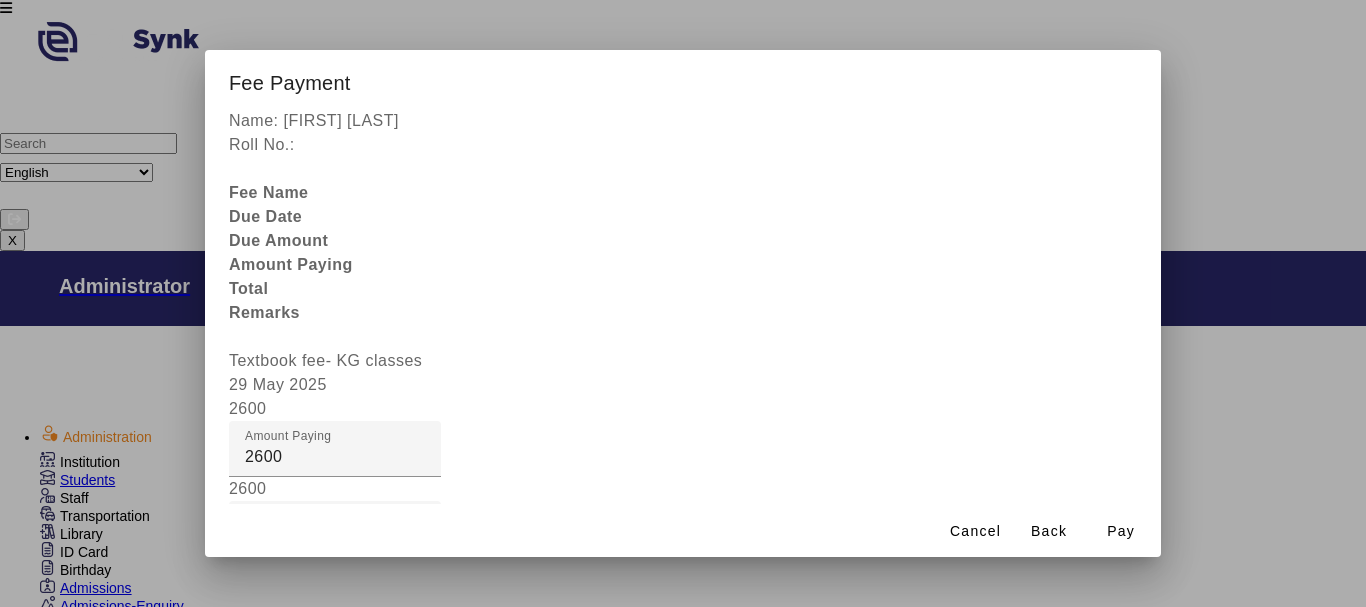 click at bounding box center (335, 609) 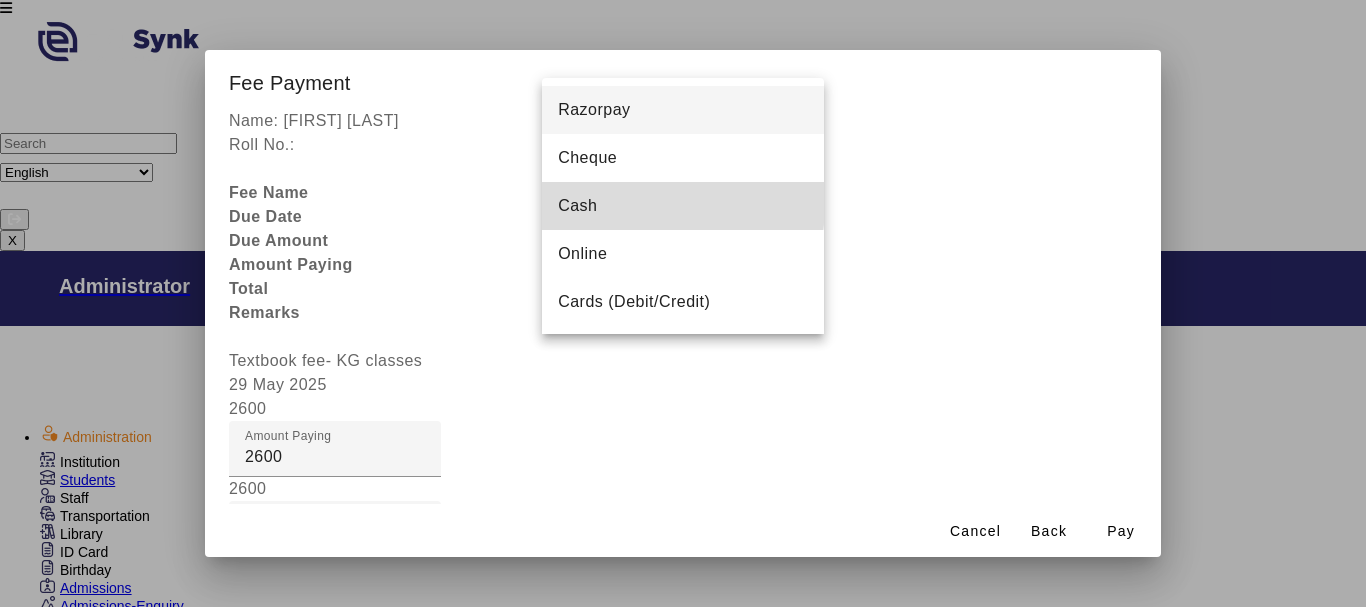 click on "Cash" at bounding box center [577, 206] 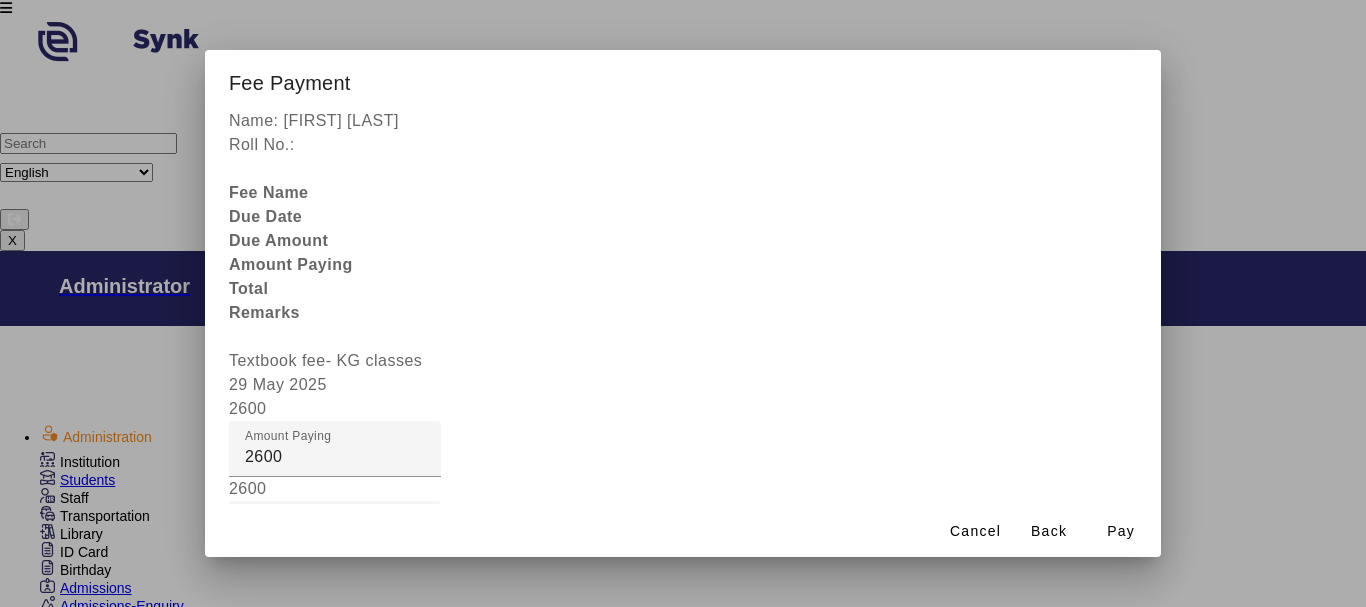 click on "Receipt Remarks" at bounding box center [335, 785] 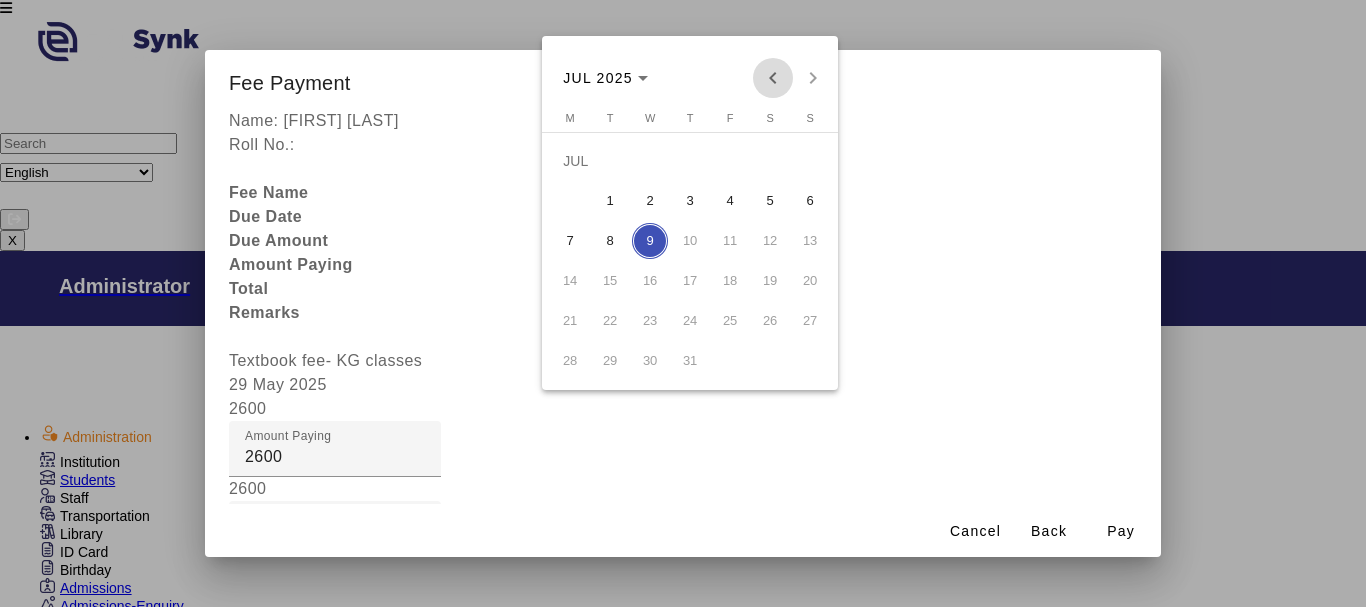 click at bounding box center [773, 78] 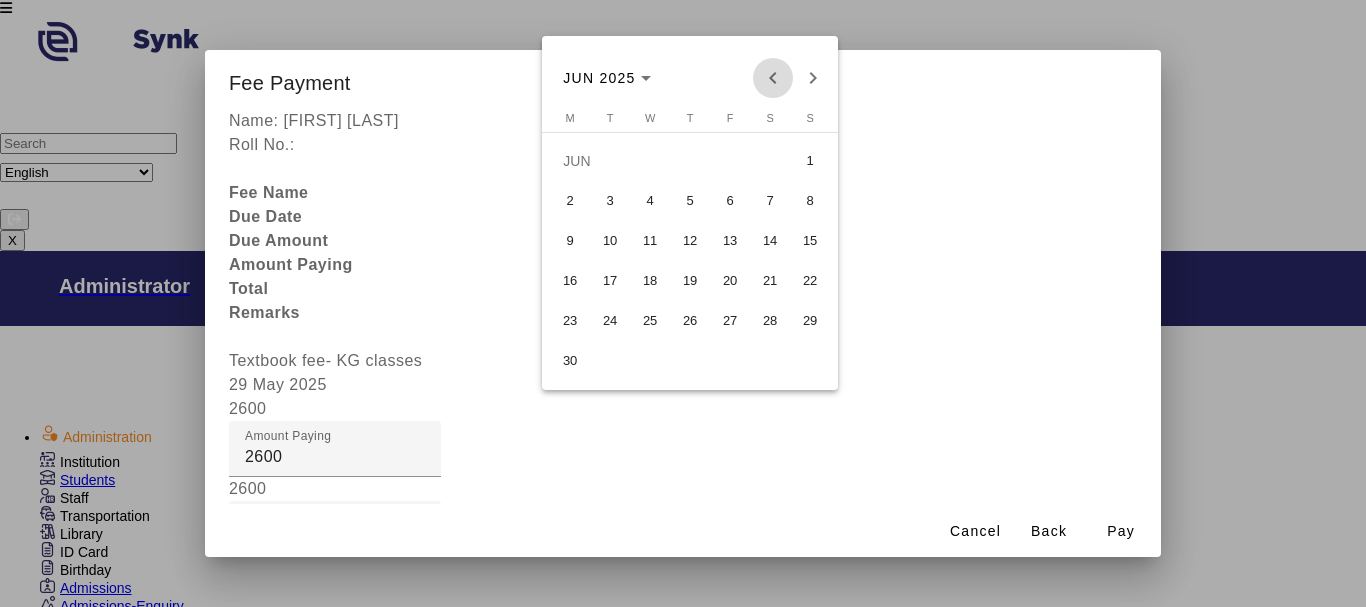 click at bounding box center (773, 78) 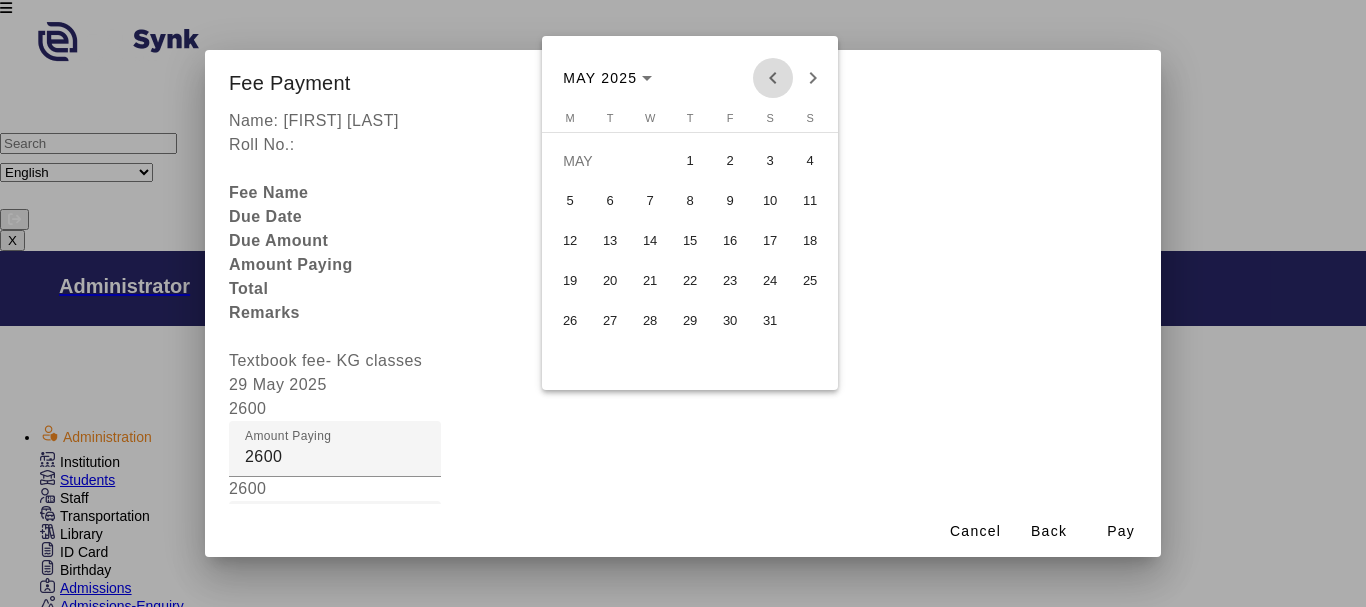 click at bounding box center (773, 78) 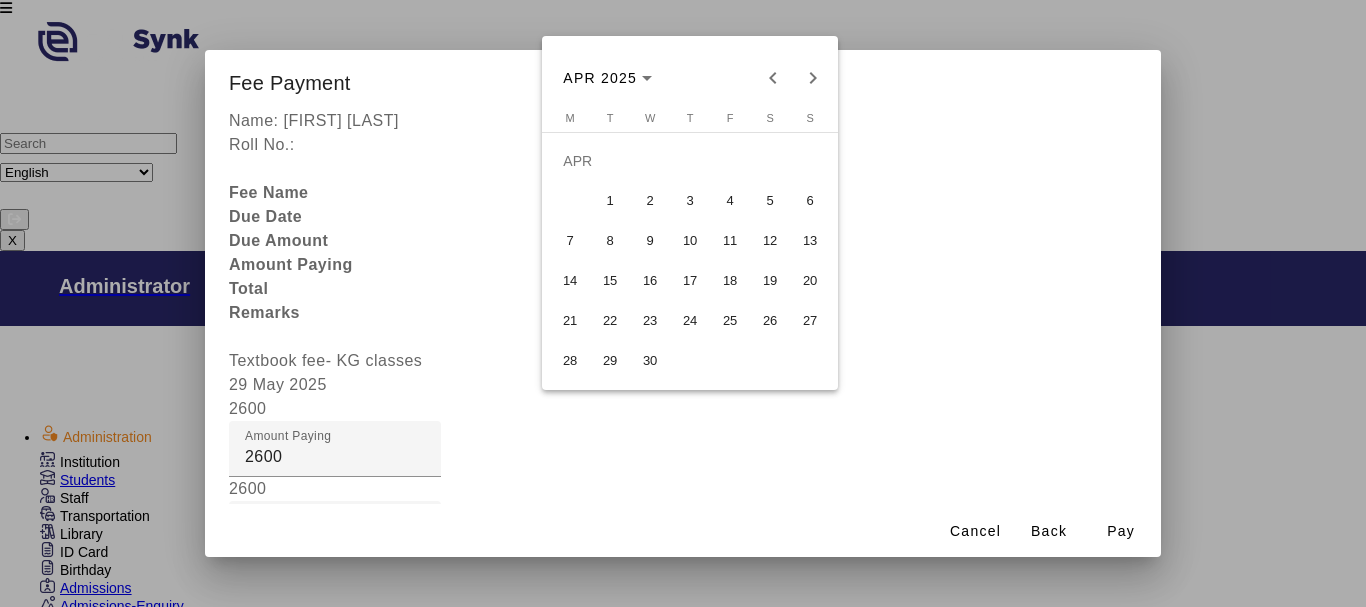 click on "8" at bounding box center [610, 241] 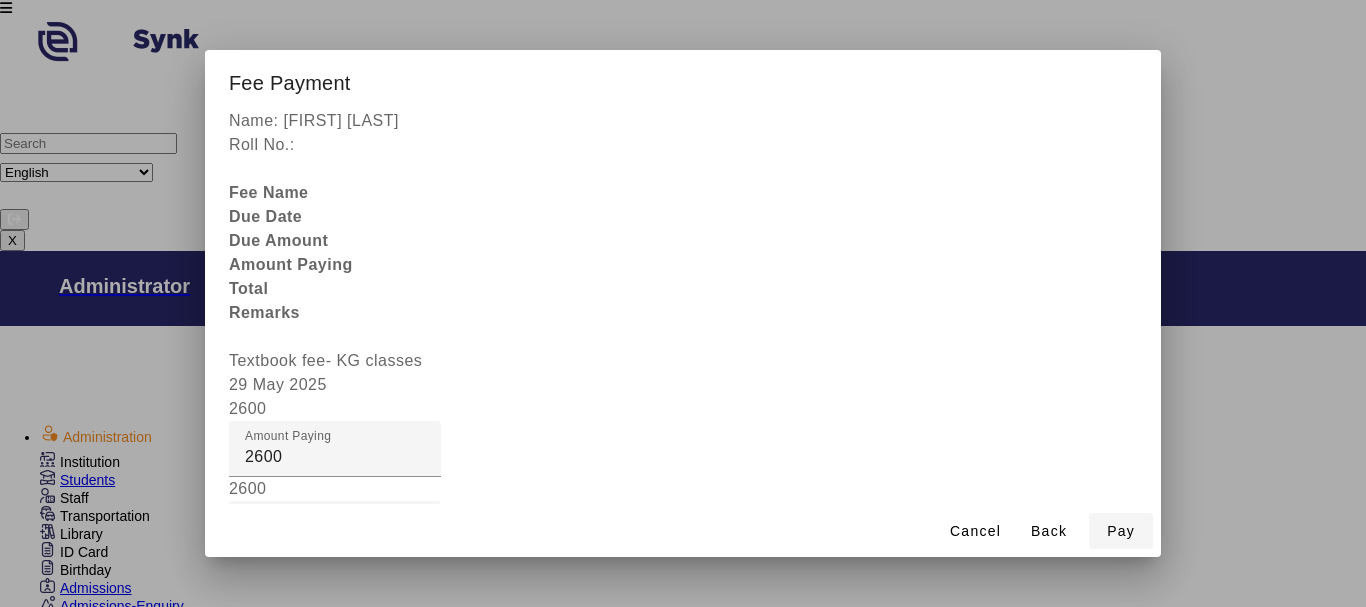 click on "Pay" at bounding box center (1121, 531) 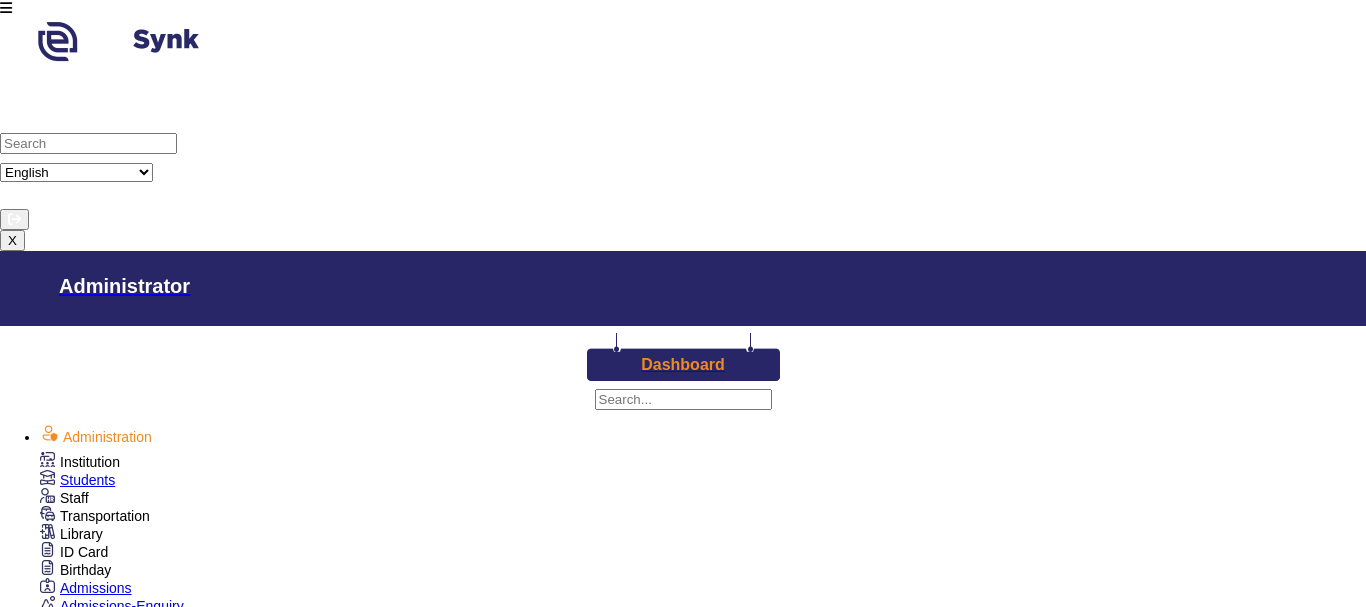 click on "Class IX" at bounding box center (1199, 1651) 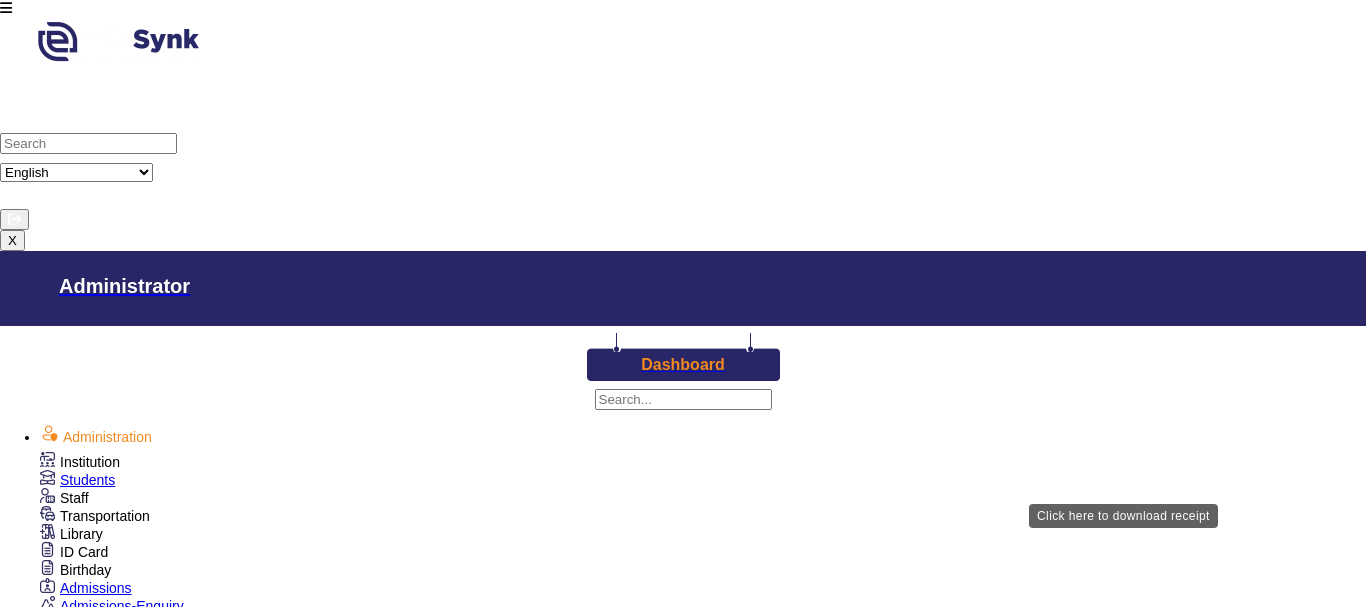 click on "Download Receipt" at bounding box center (793, 1847) 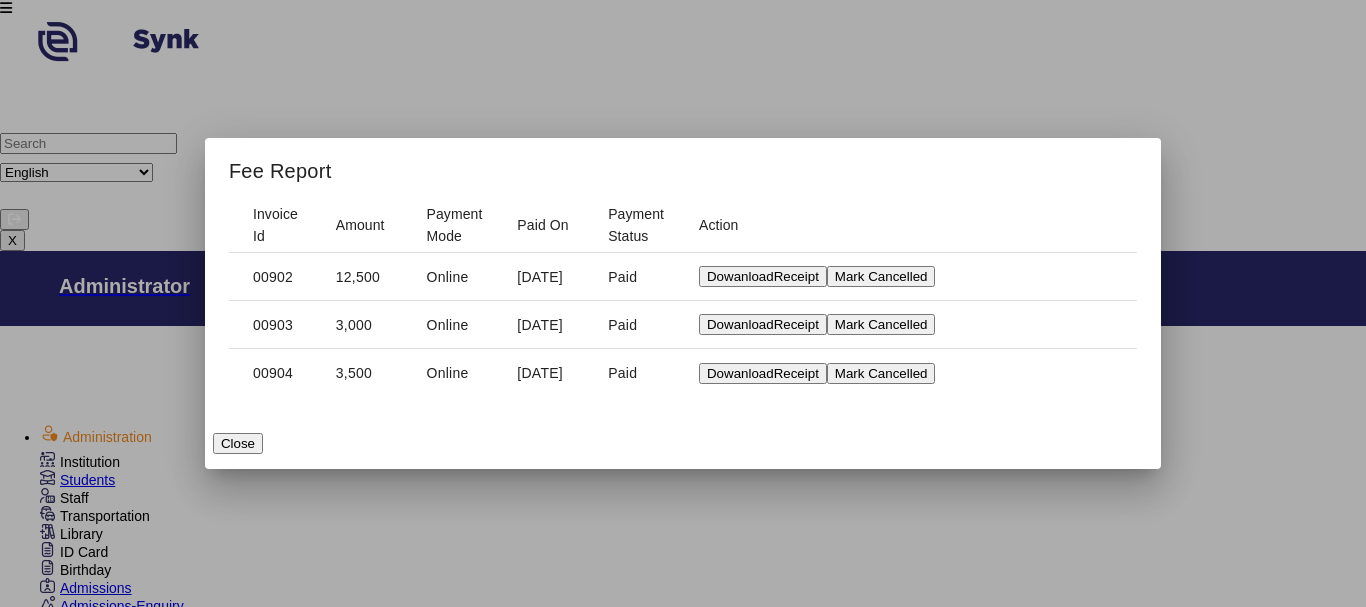 click at bounding box center (683, 303) 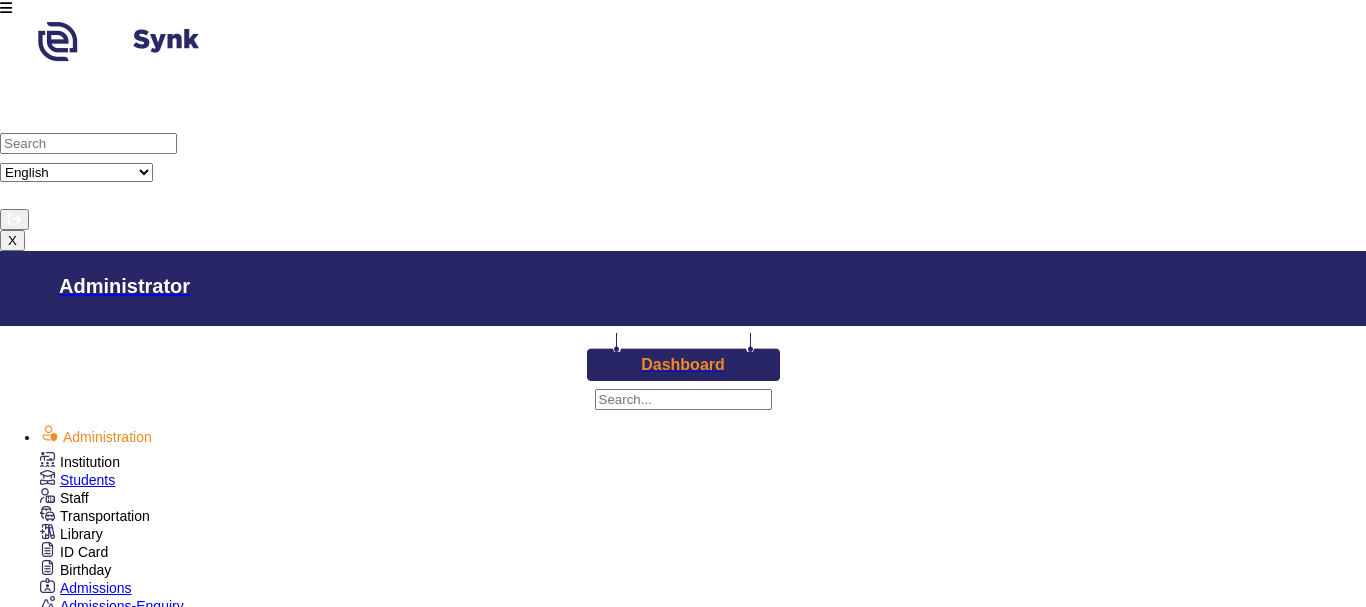 scroll, scrollTop: 107, scrollLeft: 0, axis: vertical 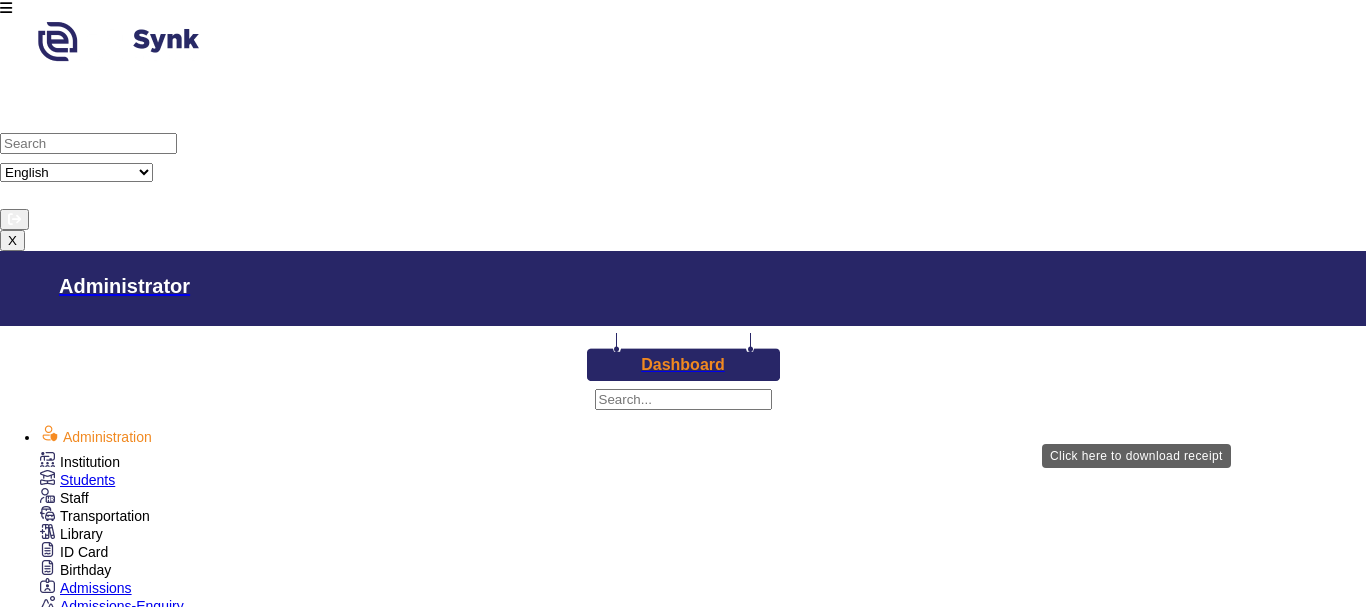 click on "Download Receipt" at bounding box center (841, 2315) 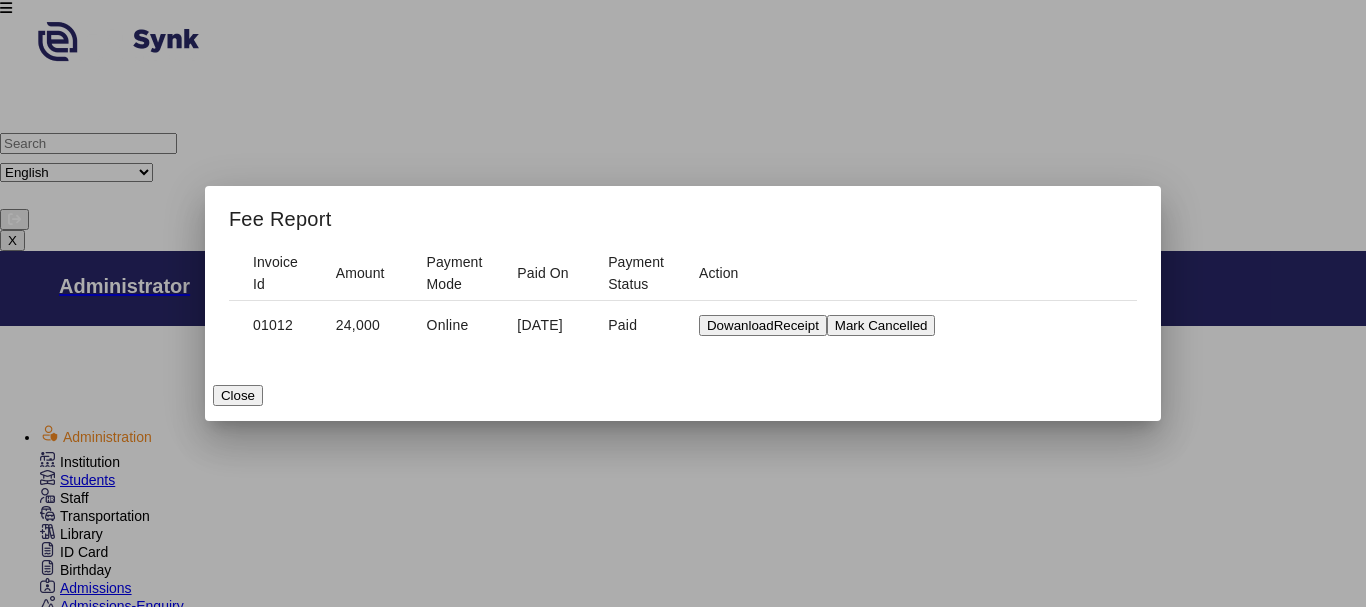 click at bounding box center (683, 303) 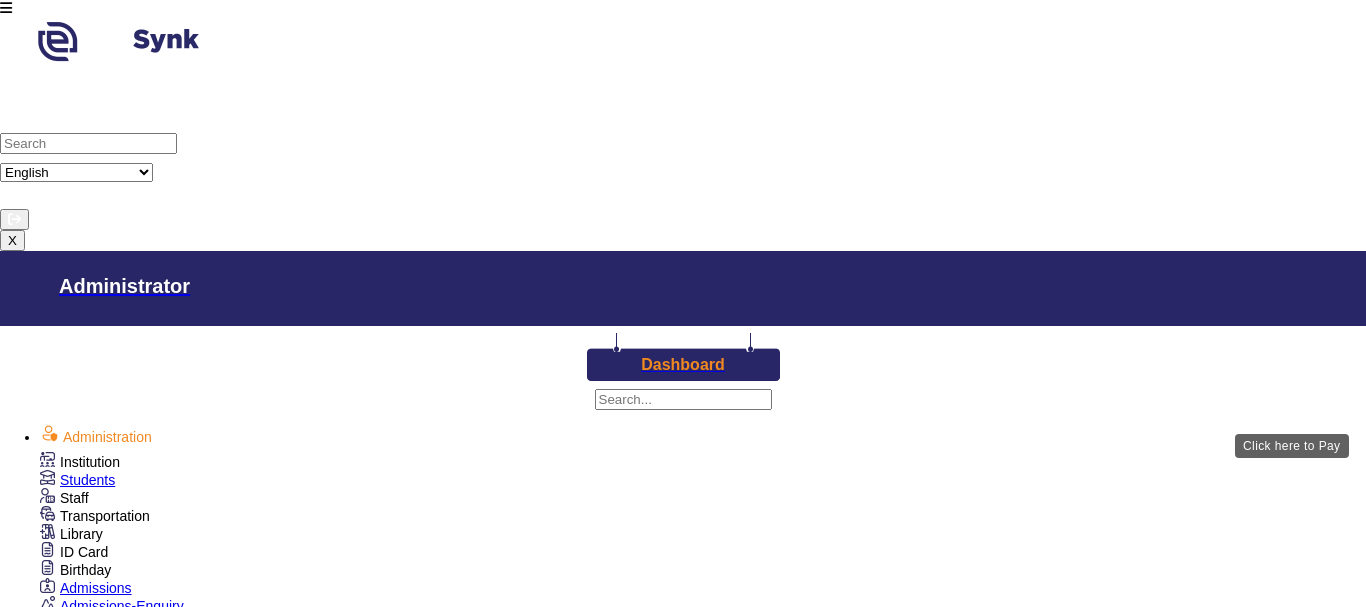 click on "View & Pay" at bounding box center [969, 2315] 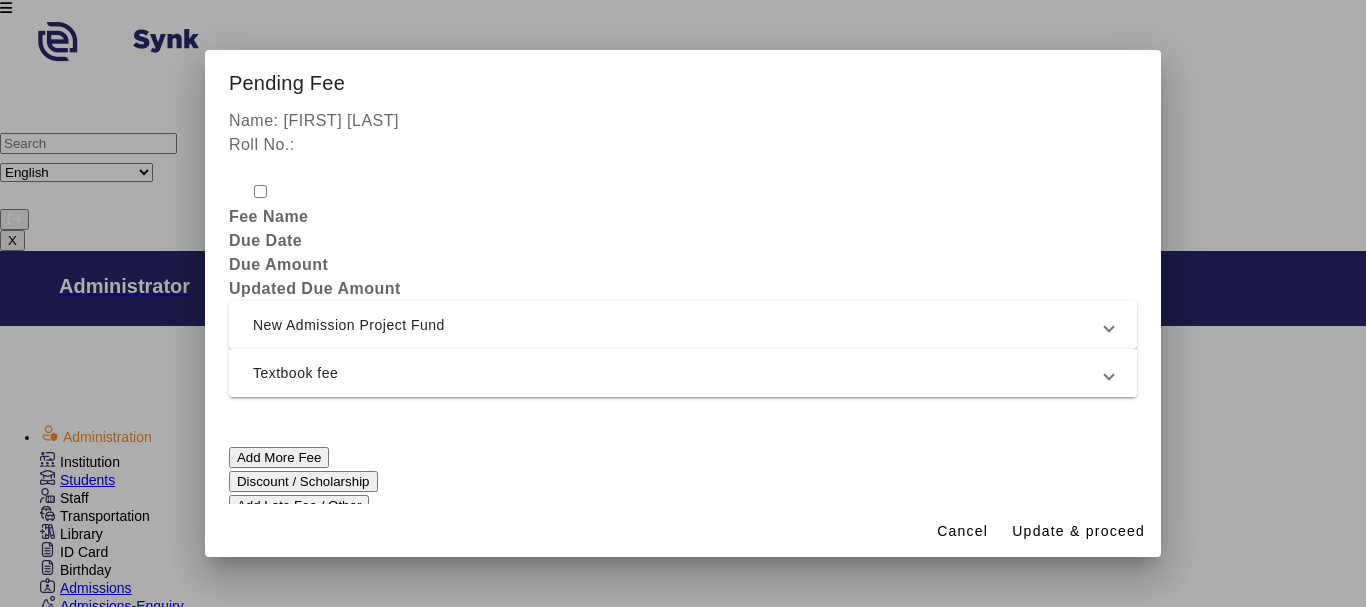 click on "Textbook fee" at bounding box center (679, 373) 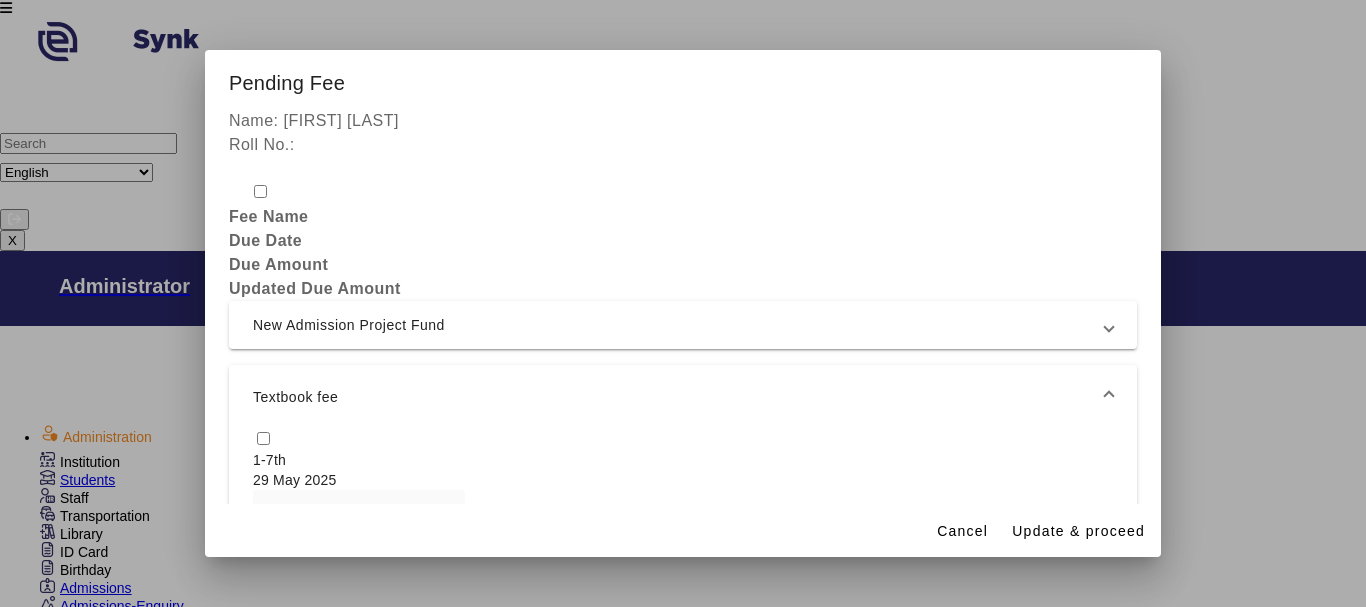 click at bounding box center (260, 191) 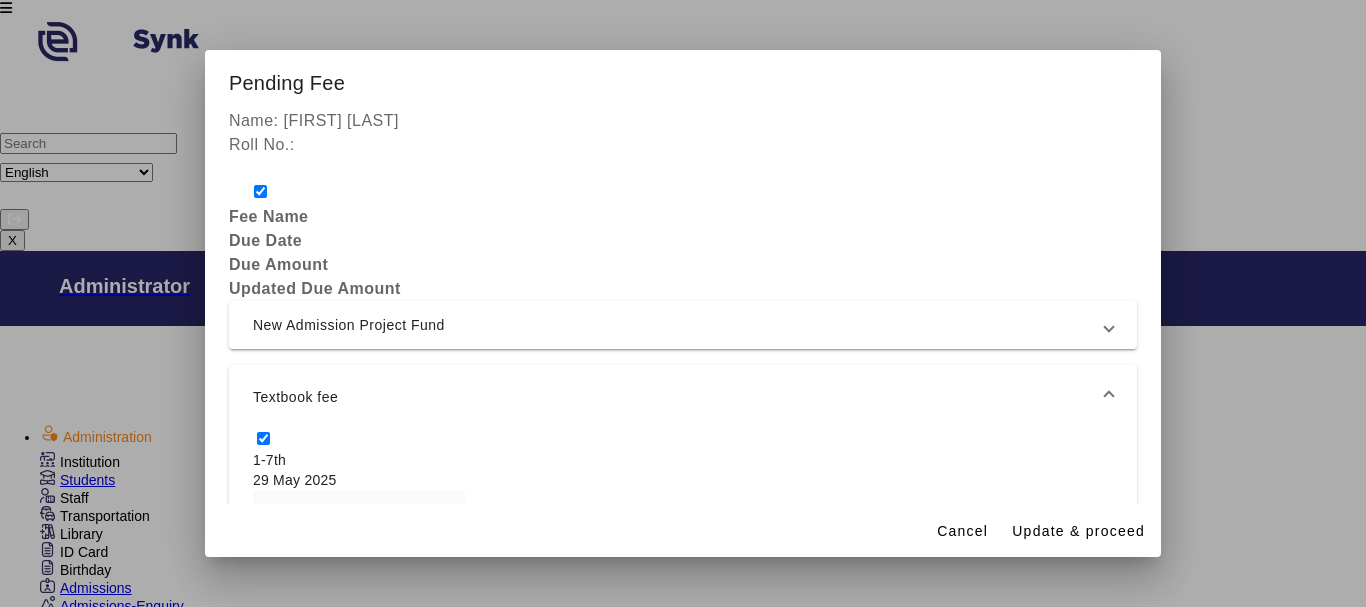 click at bounding box center (683, 303) 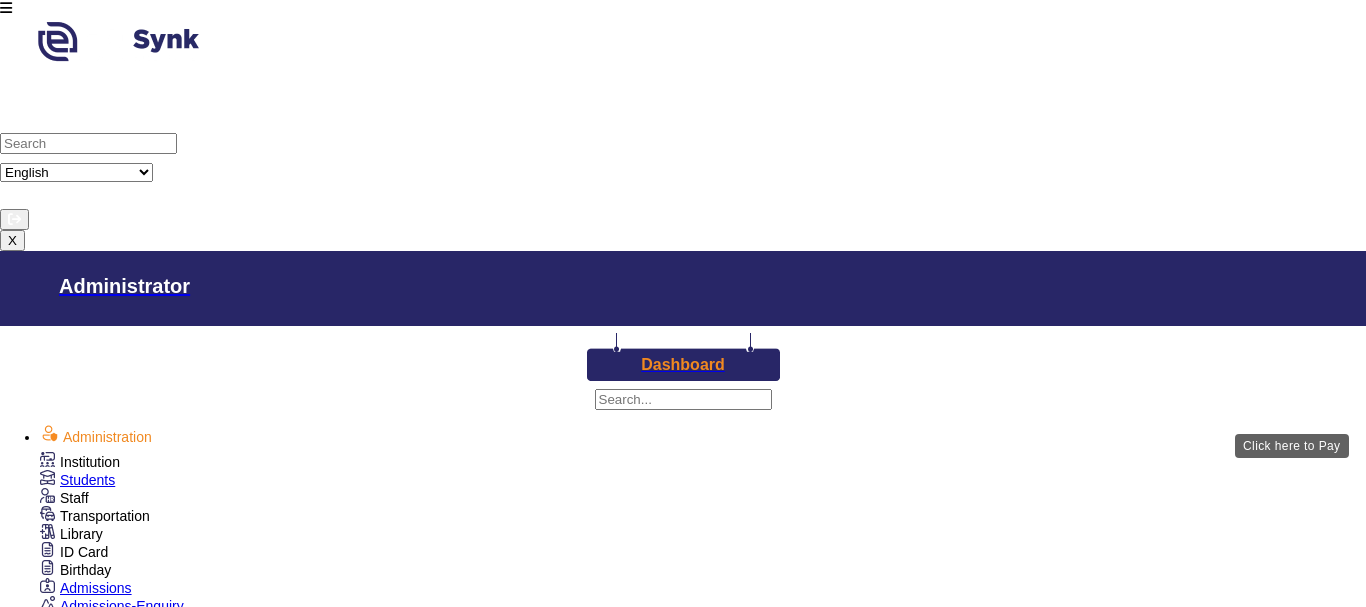 click on "View & Pay" at bounding box center (969, 2315) 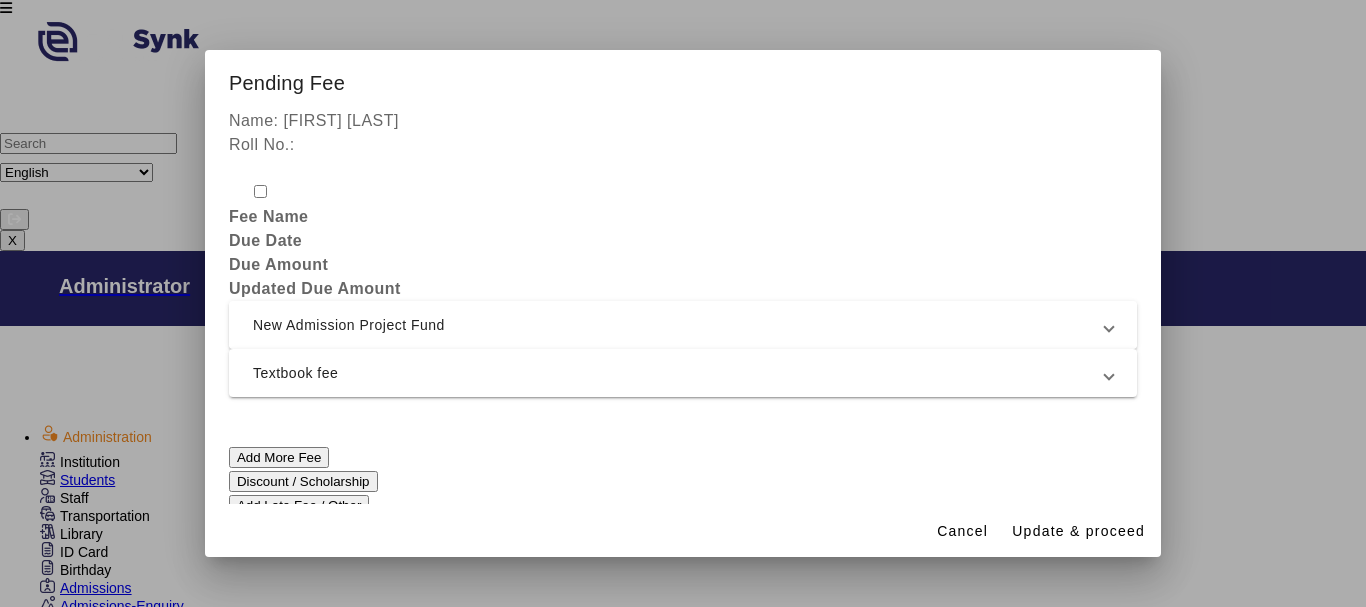 click on "New Admission Project Fund" at bounding box center [679, 325] 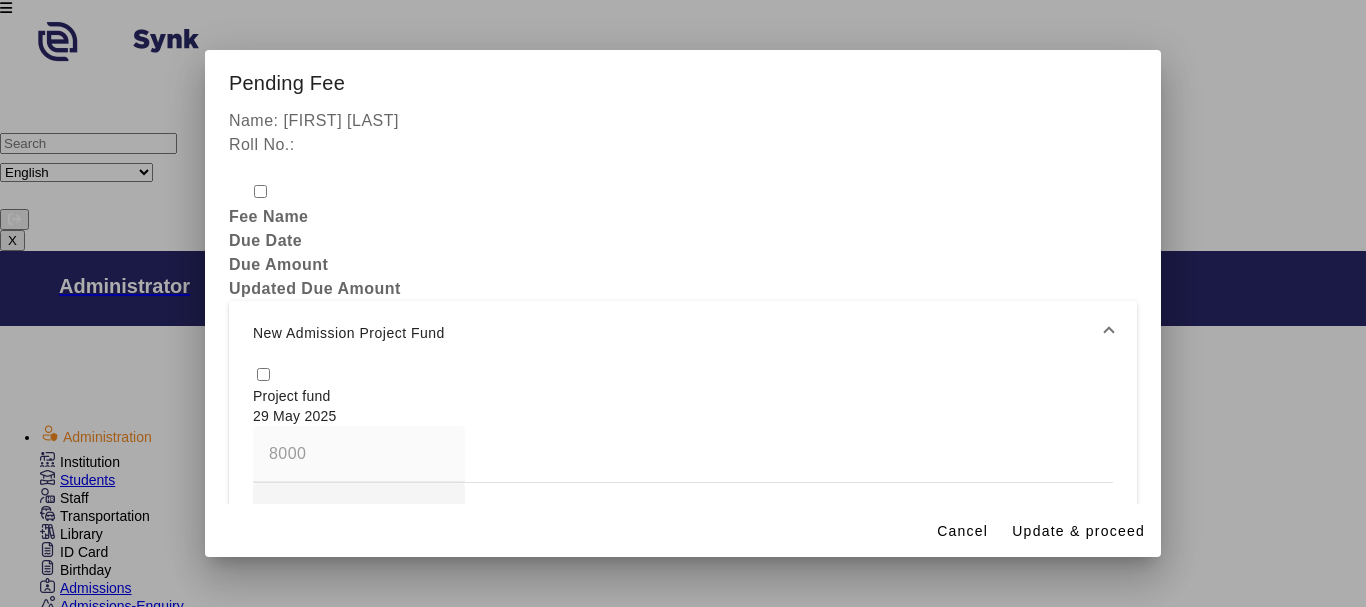 click at bounding box center (683, 303) 